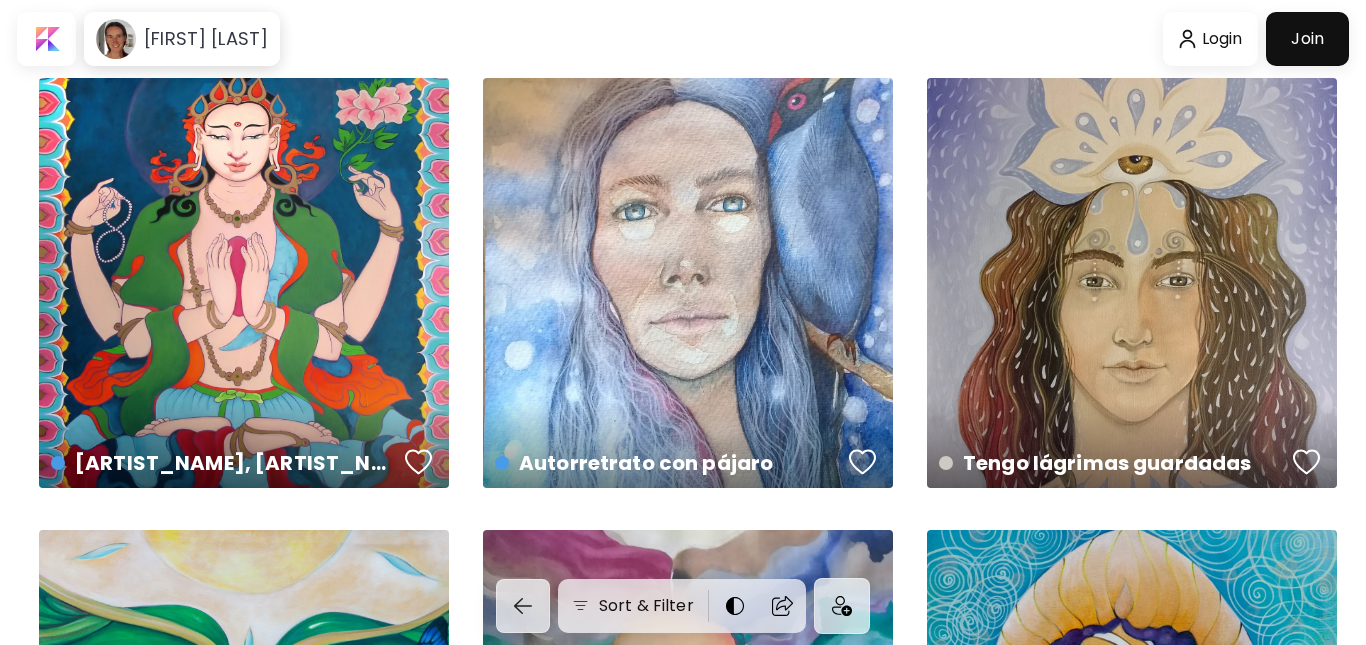 scroll, scrollTop: 0, scrollLeft: 0, axis: both 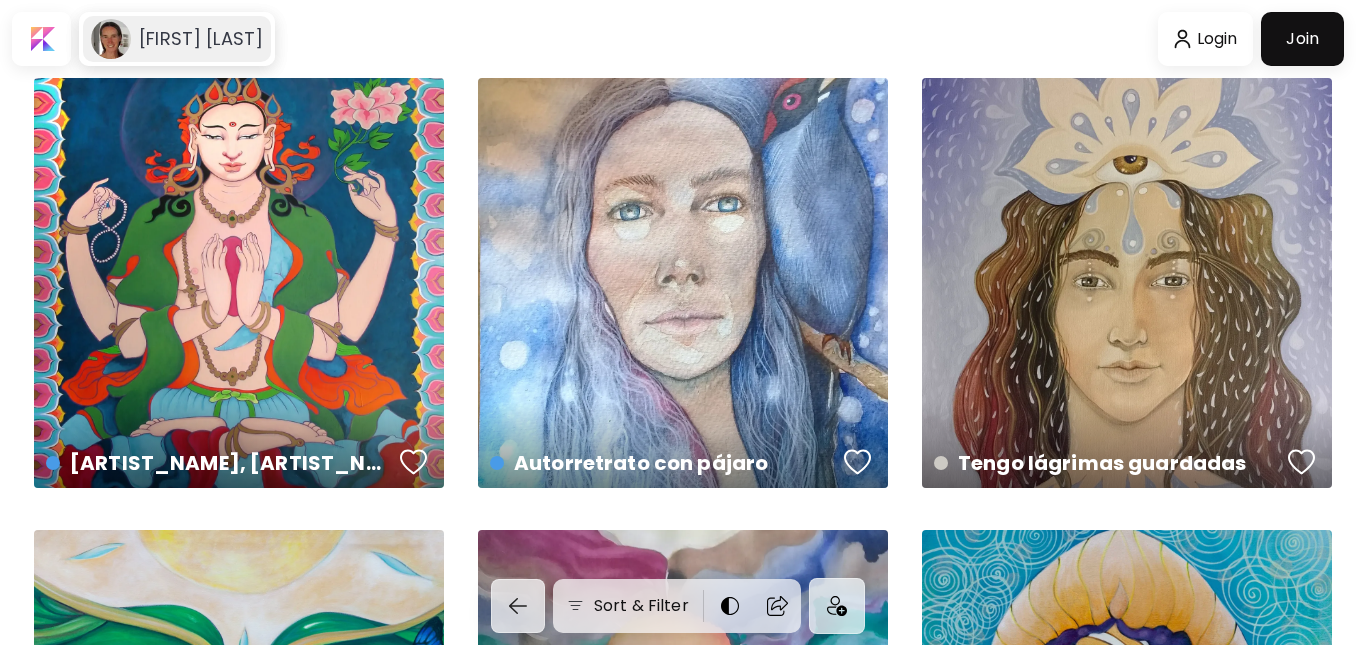 click on "[FIRST] [LAST]" at bounding box center (201, 39) 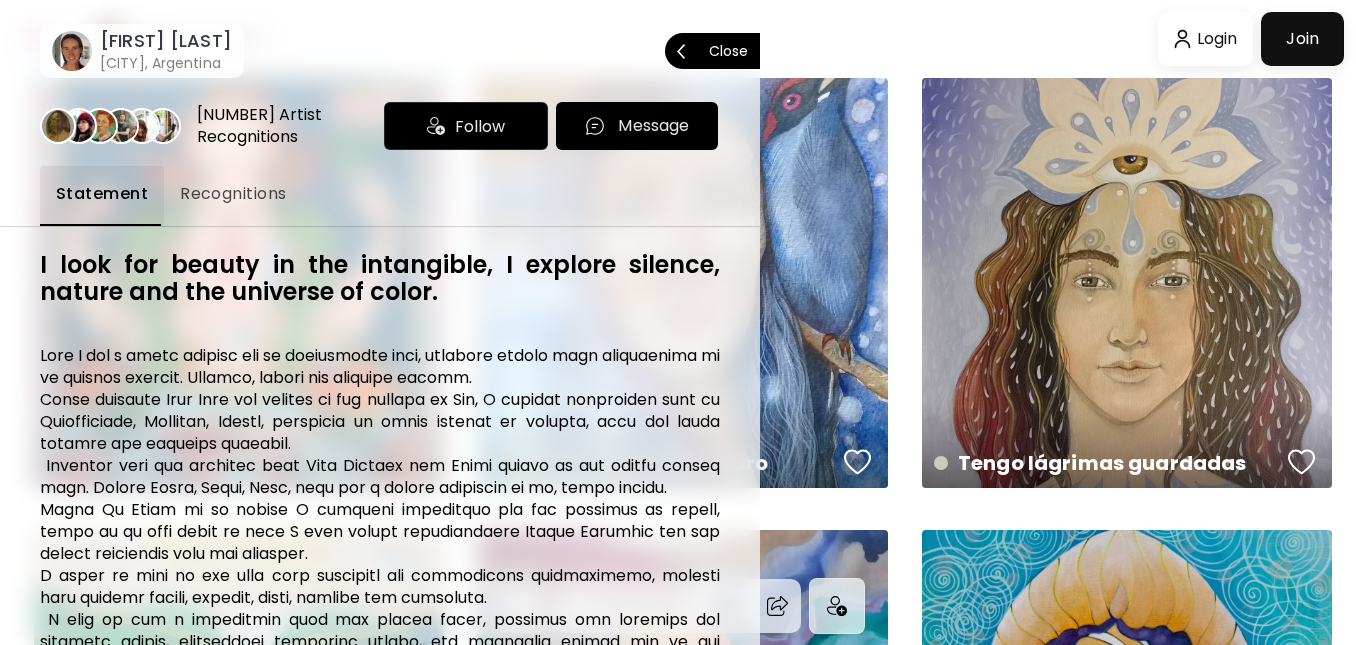 click on "Close" at bounding box center (728, 51) 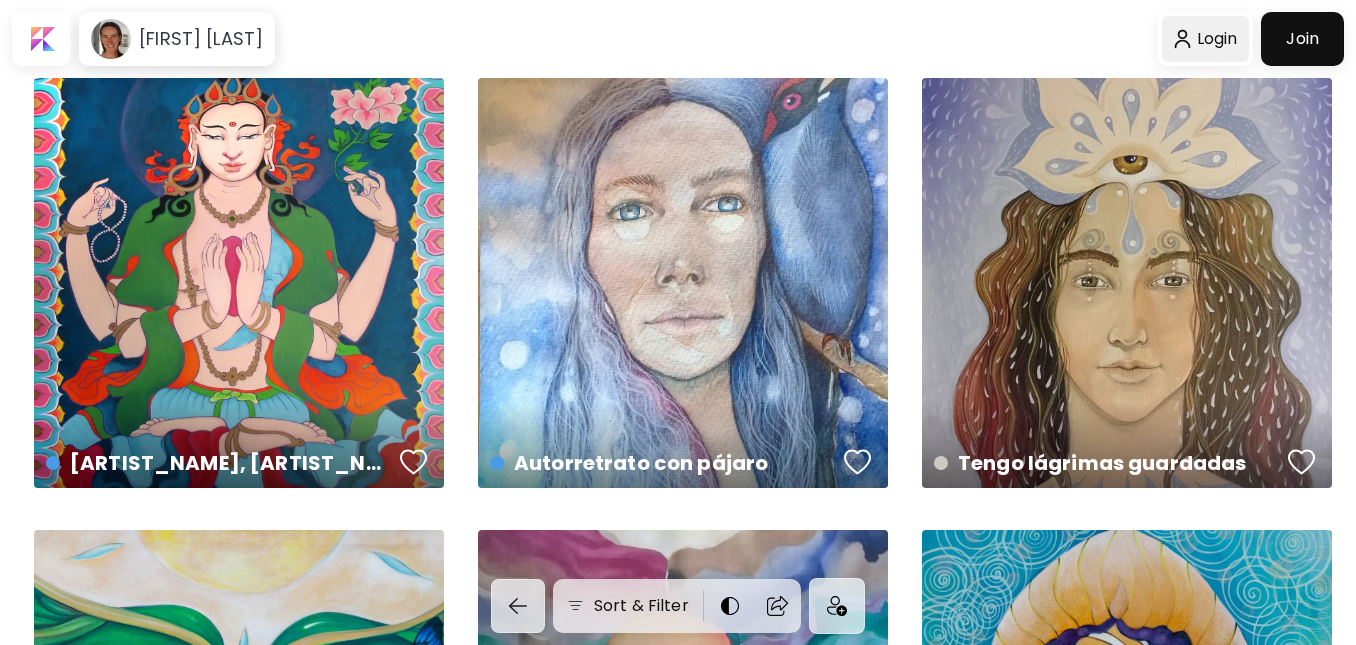 click at bounding box center [1205, 39] 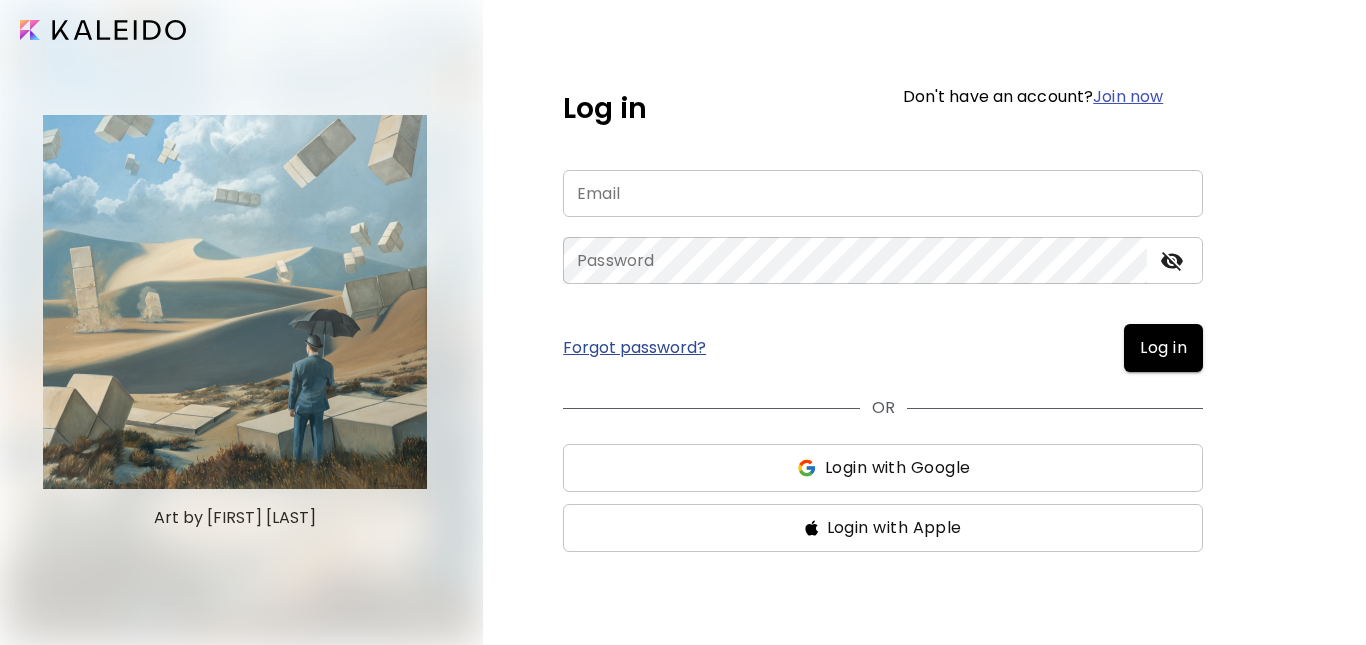 type on "**********" 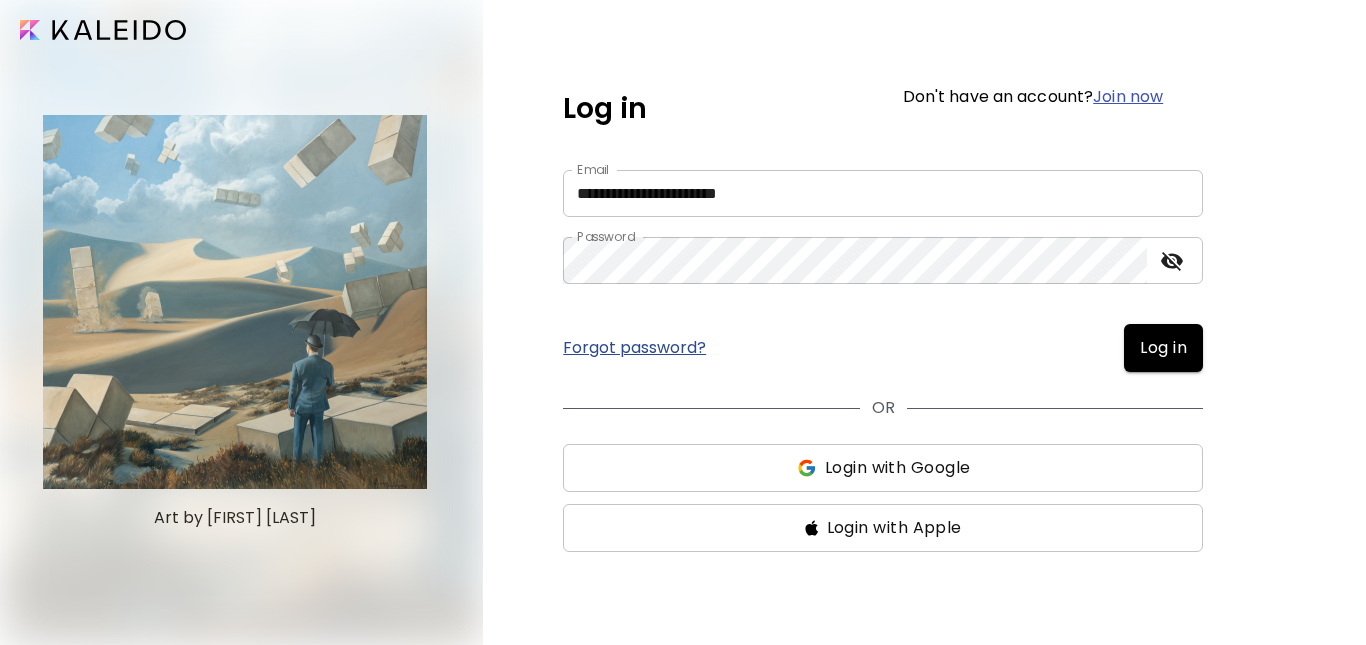click on "Log in" at bounding box center [1163, 348] 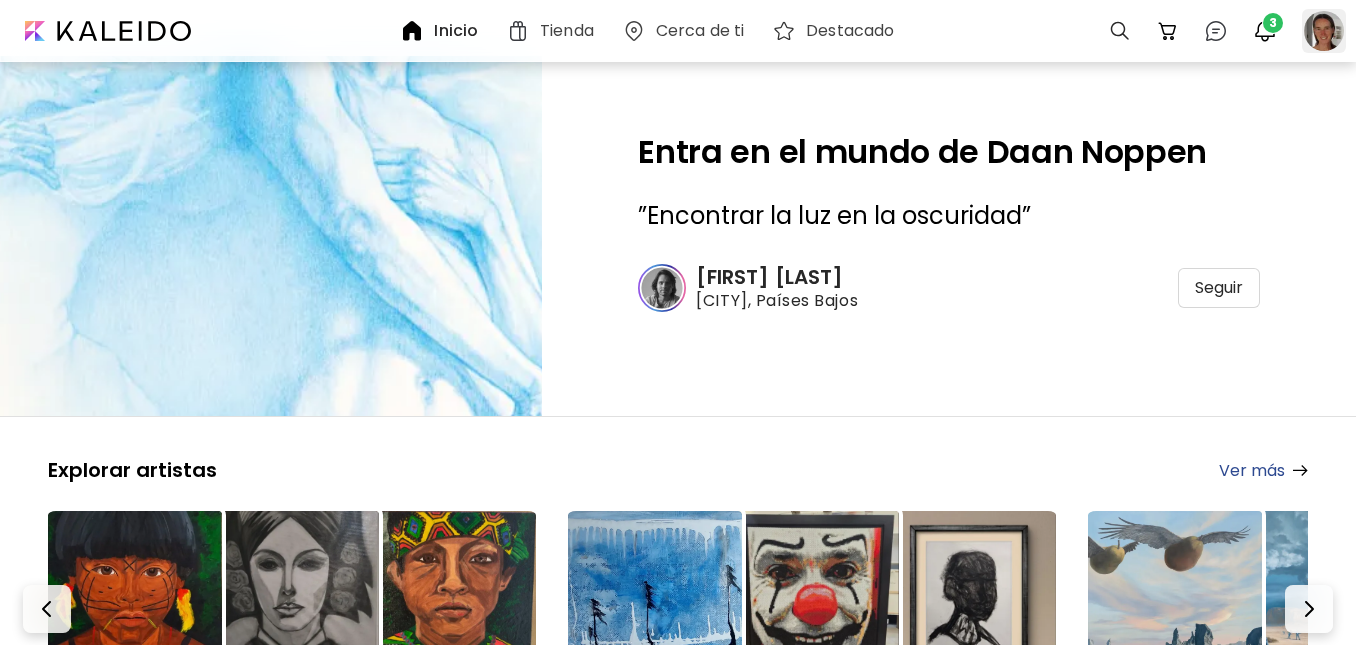 click at bounding box center (1324, 31) 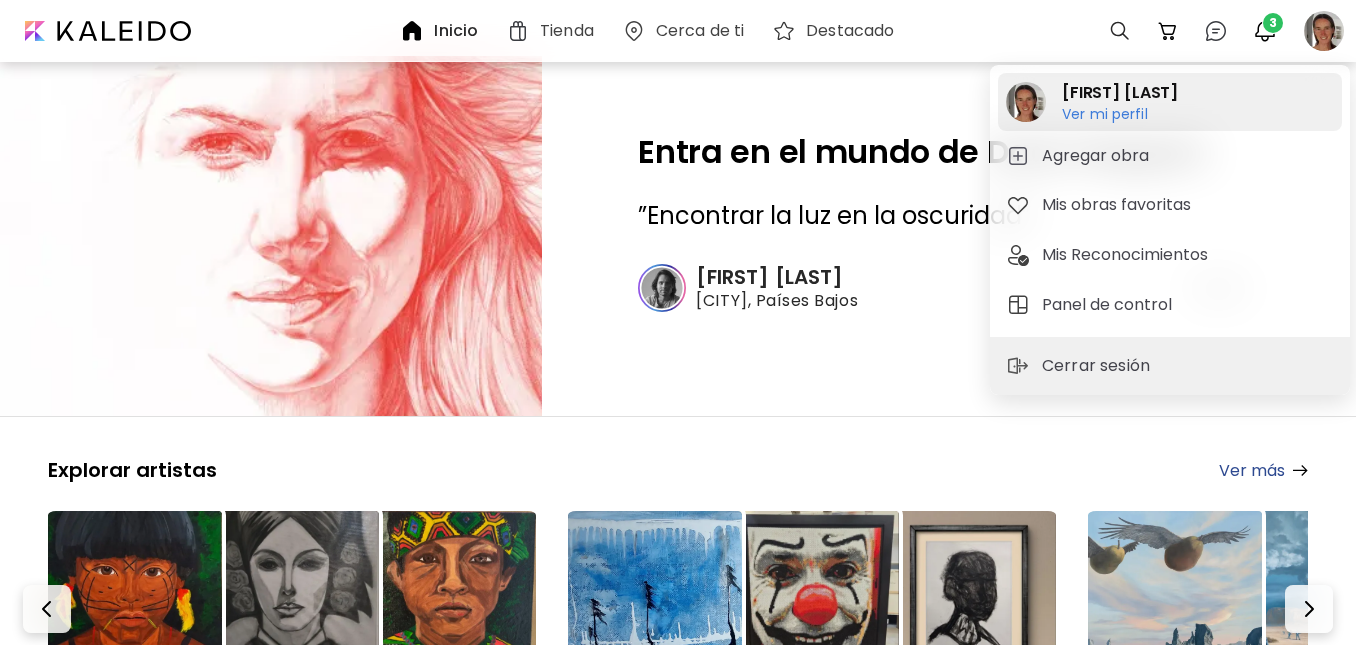 click on "[FIRST] [LAST]" at bounding box center (1120, 93) 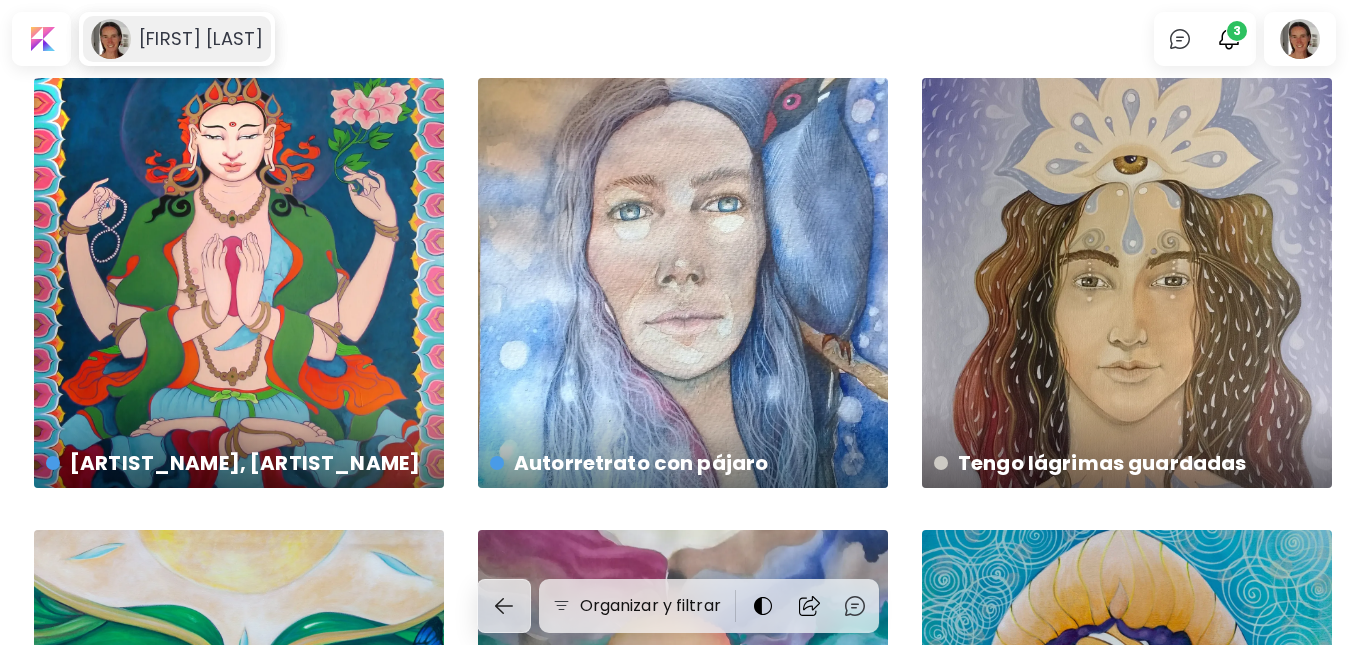 click on "[FIRST] [LAST]" at bounding box center (201, 39) 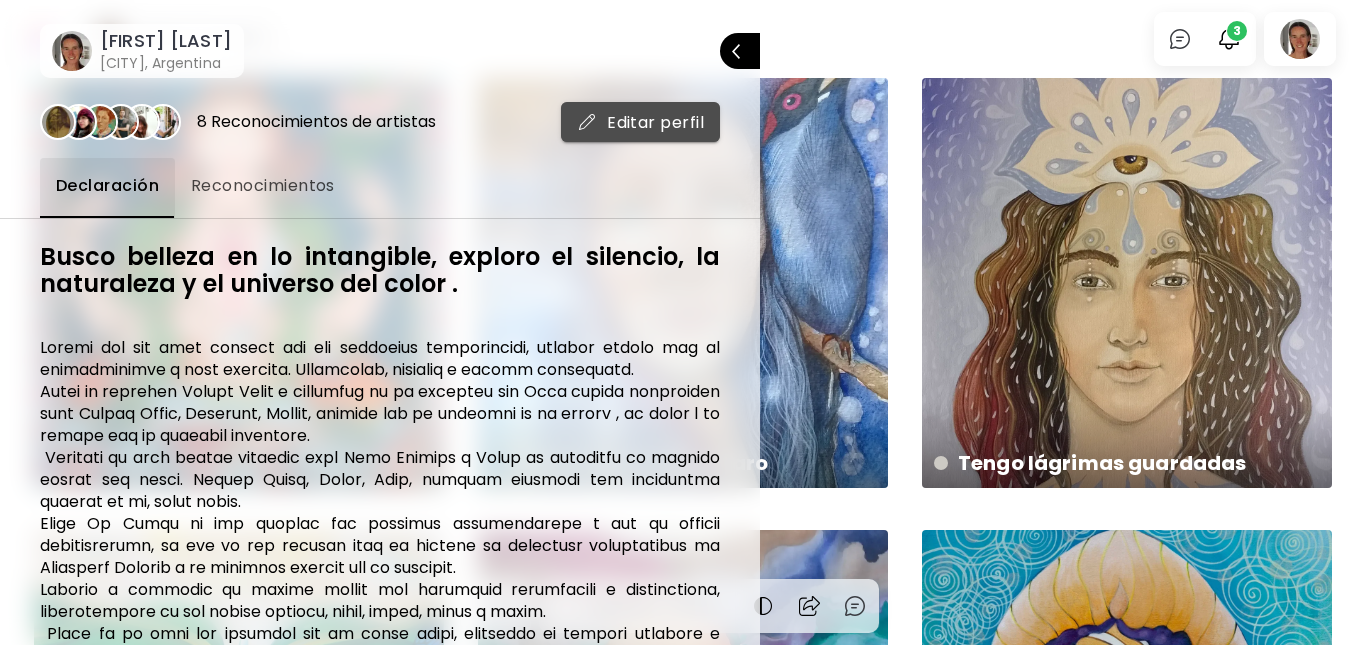 click on "Editar perfil" at bounding box center [640, 122] 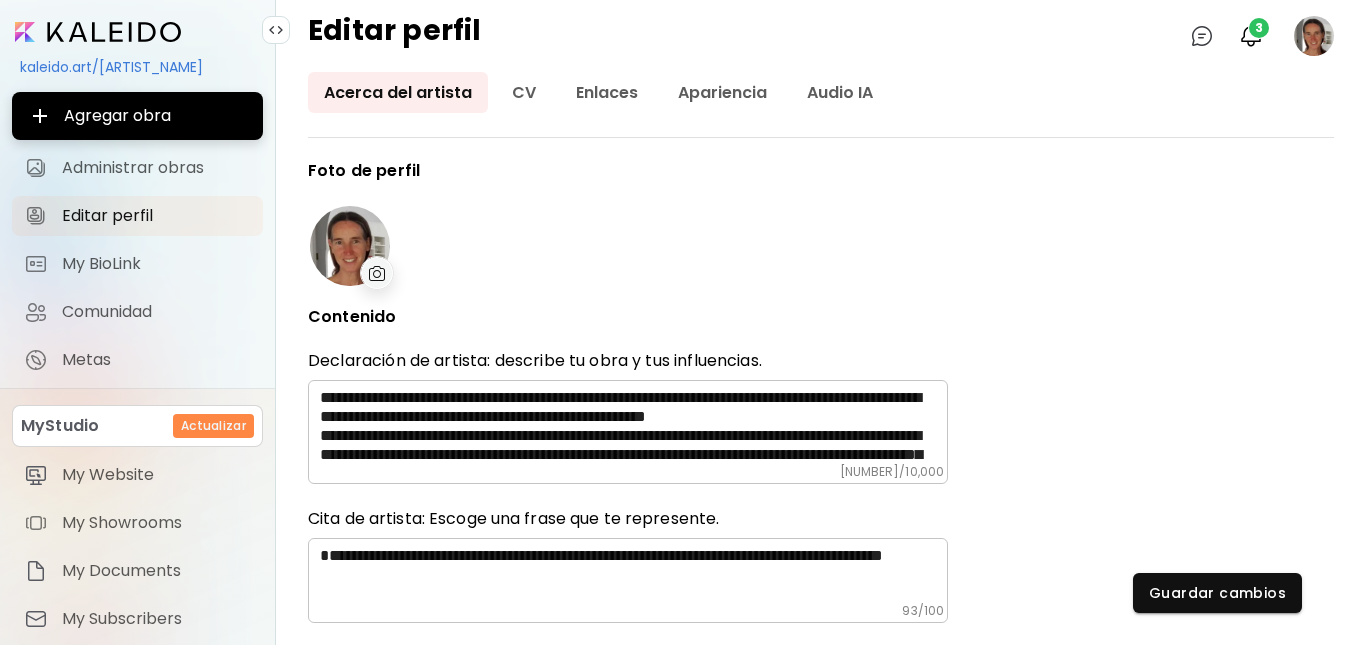 type on "*********" 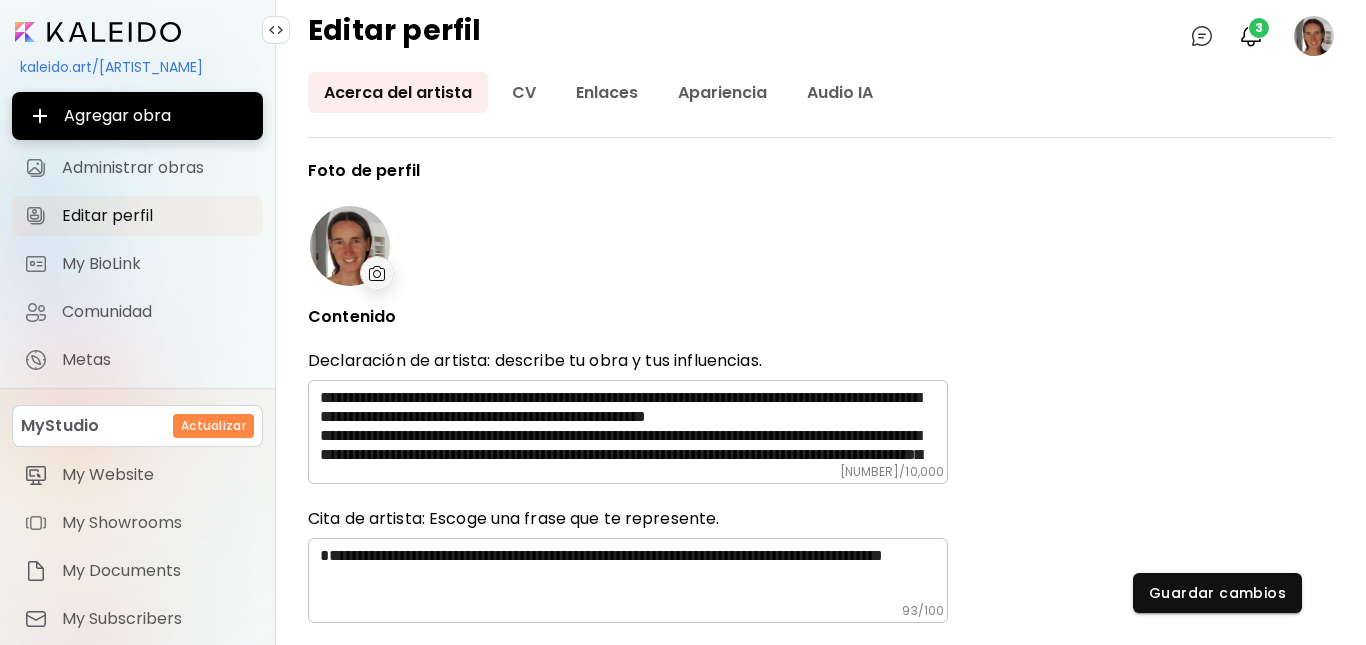 type on "*******" 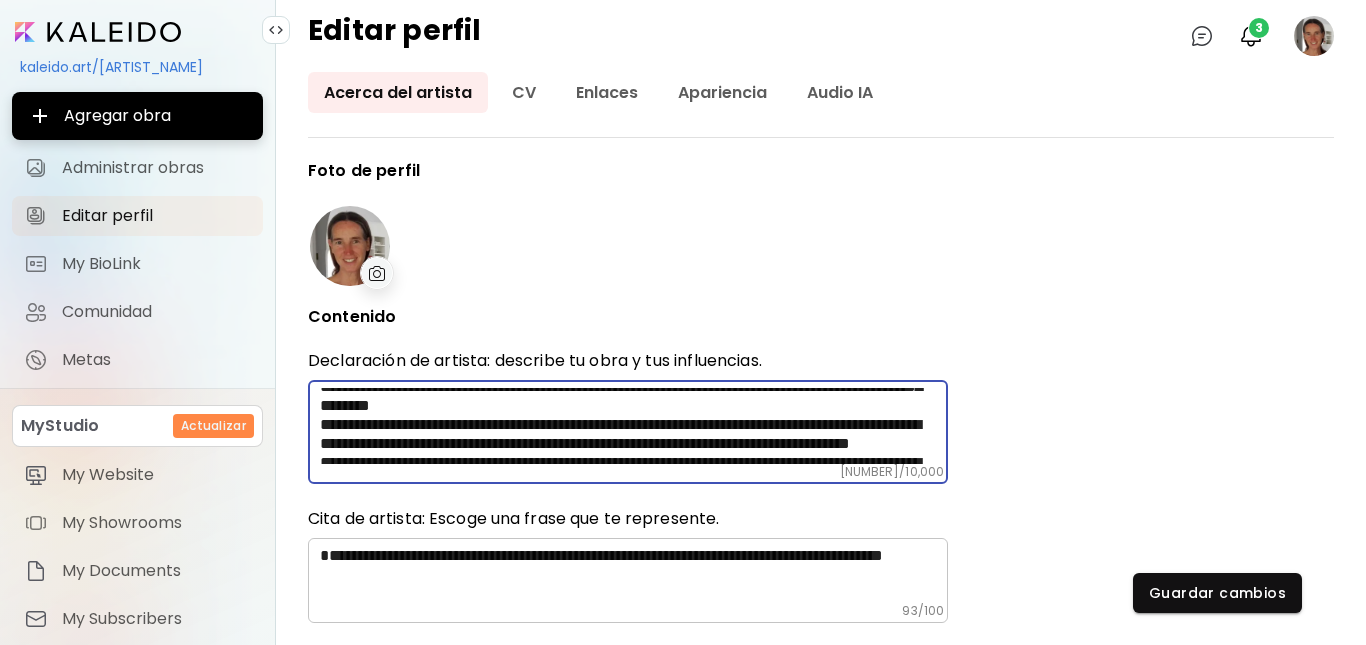 scroll, scrollTop: 0, scrollLeft: 0, axis: both 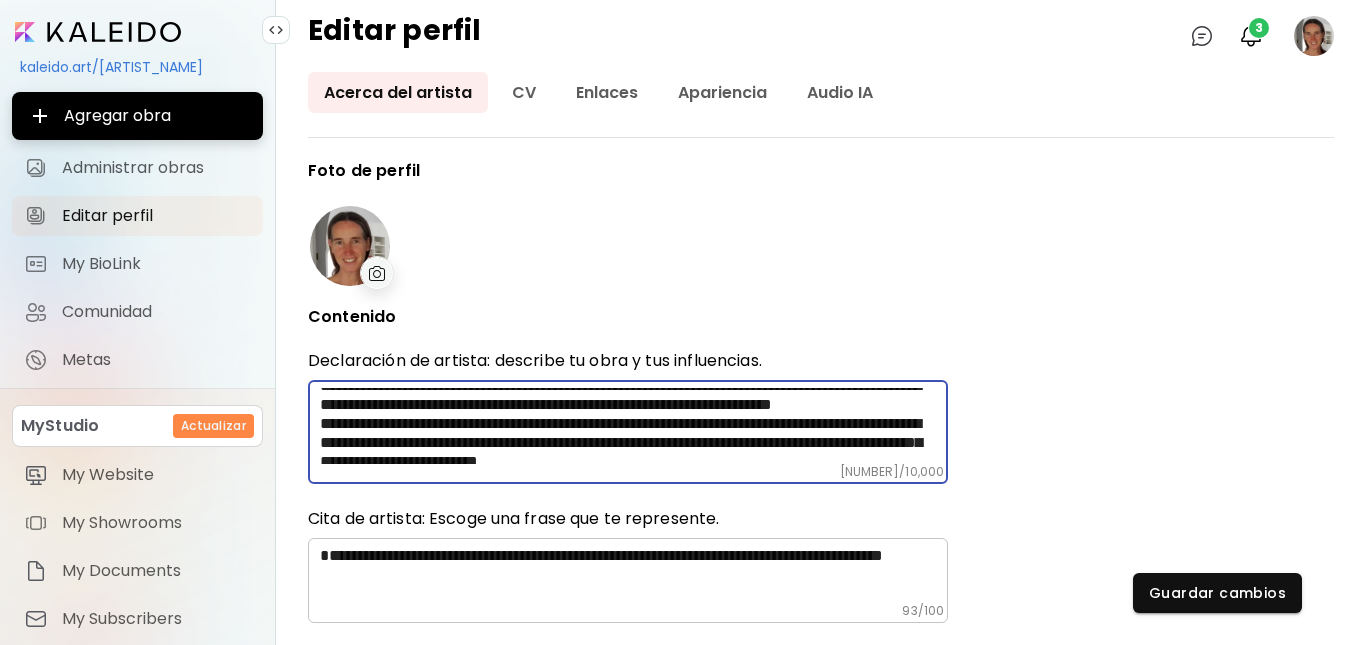 click at bounding box center (634, 426) 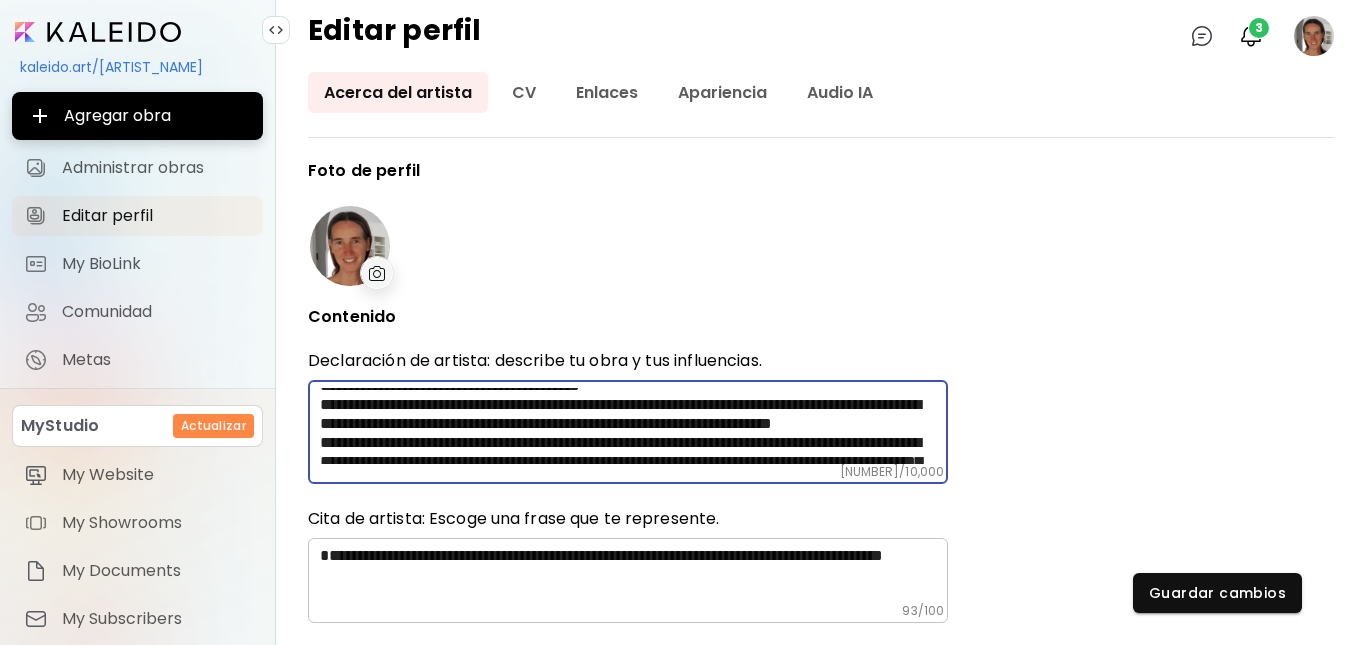 scroll, scrollTop: 245, scrollLeft: 0, axis: vertical 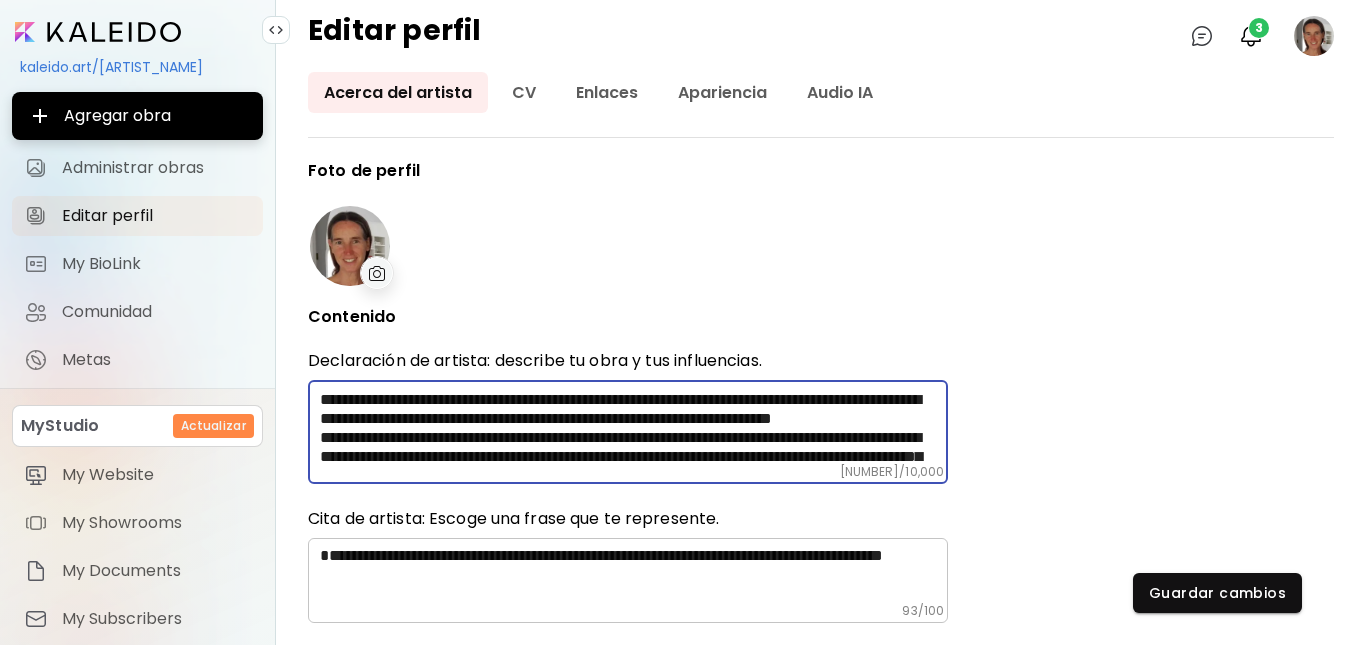 paste on "**********" 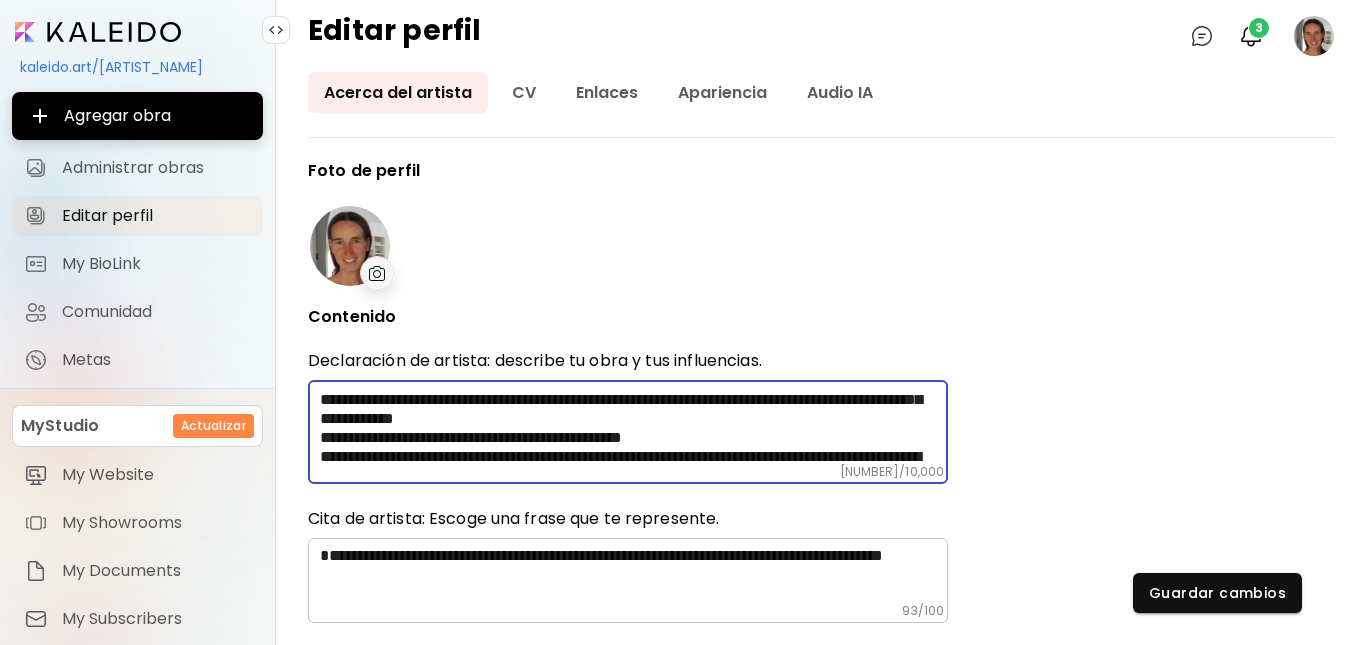 scroll, scrollTop: 796, scrollLeft: 0, axis: vertical 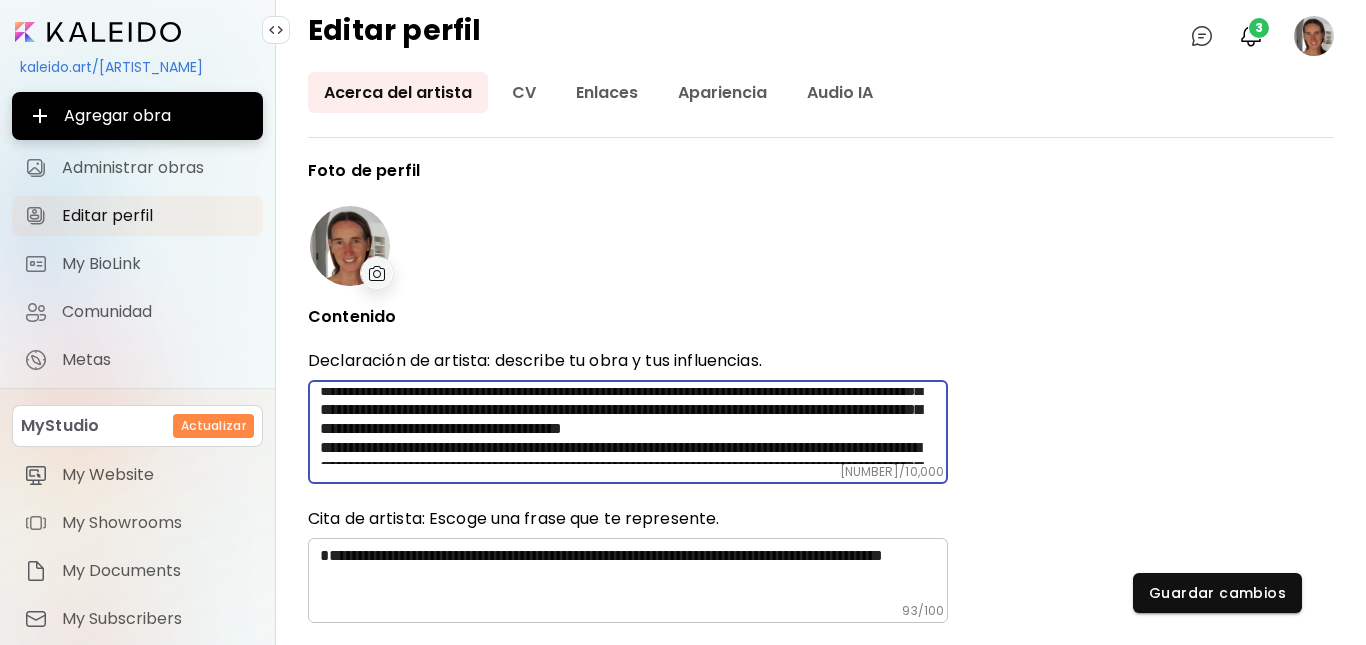click at bounding box center (634, 426) 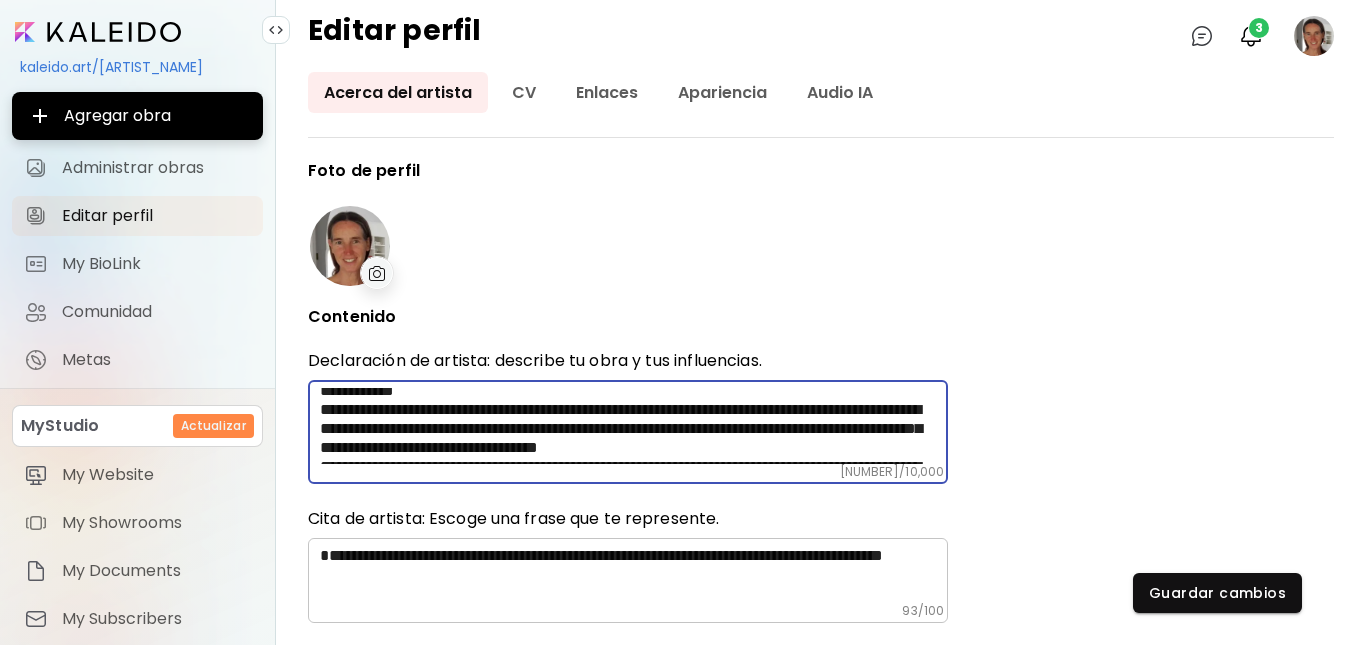 scroll, scrollTop: 245, scrollLeft: 0, axis: vertical 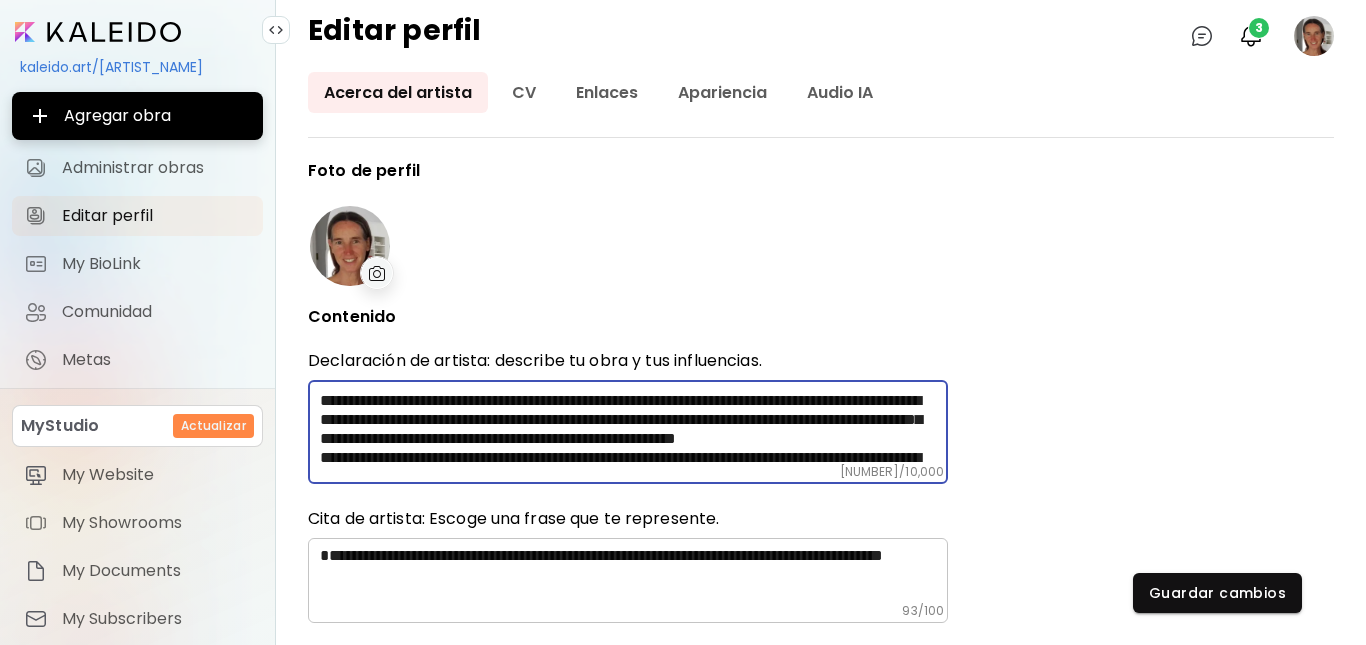 click at bounding box center [634, 426] 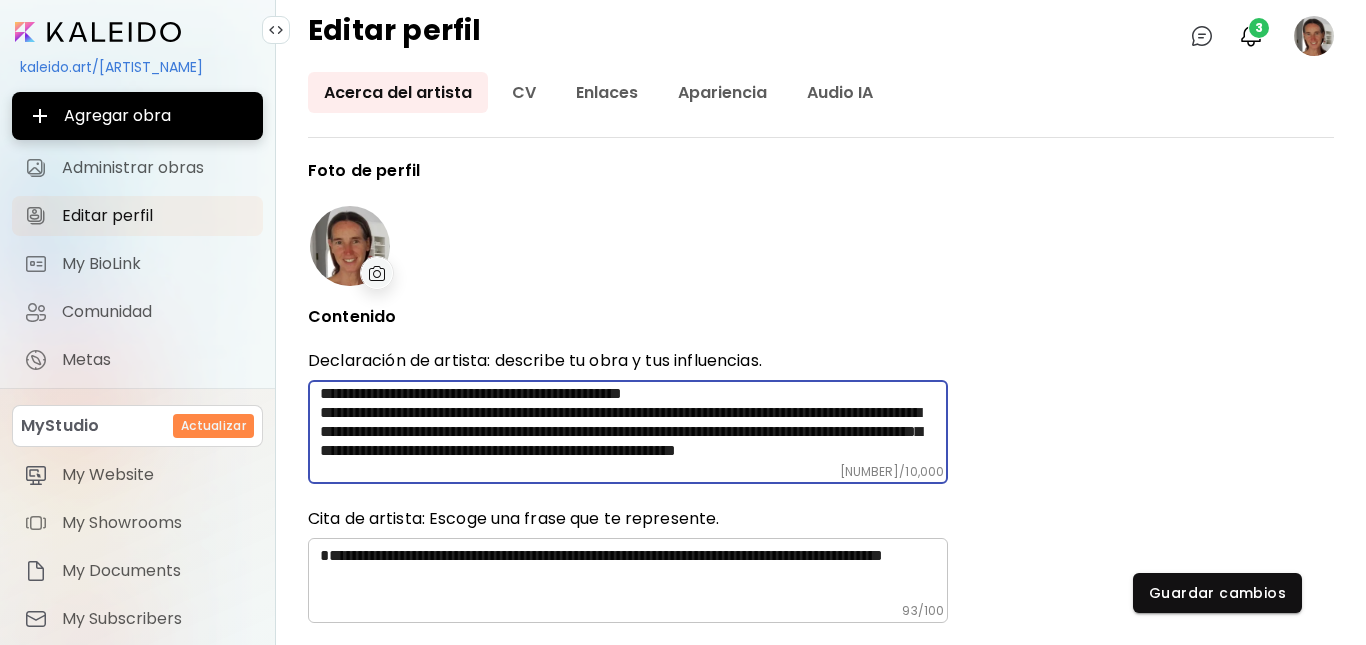 scroll, scrollTop: 0, scrollLeft: 0, axis: both 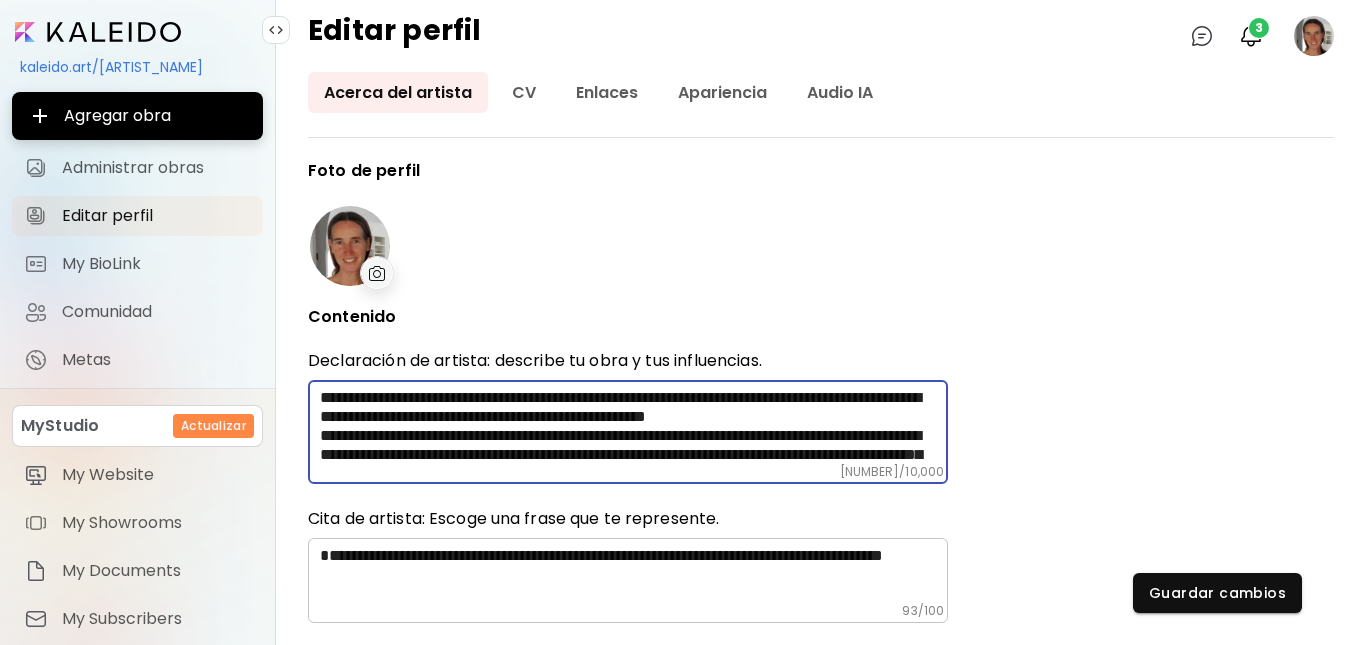drag, startPoint x: 608, startPoint y: 441, endPoint x: 981, endPoint y: 298, distance: 399.47214 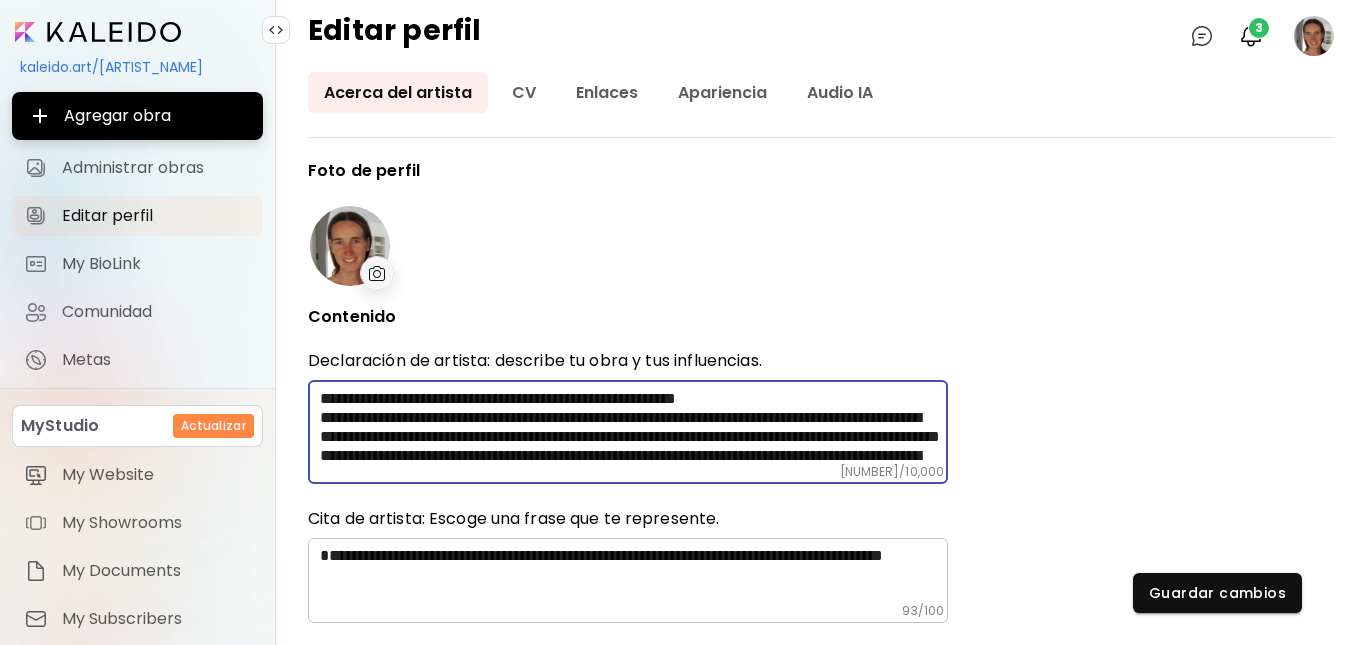 scroll, scrollTop: 400, scrollLeft: 0, axis: vertical 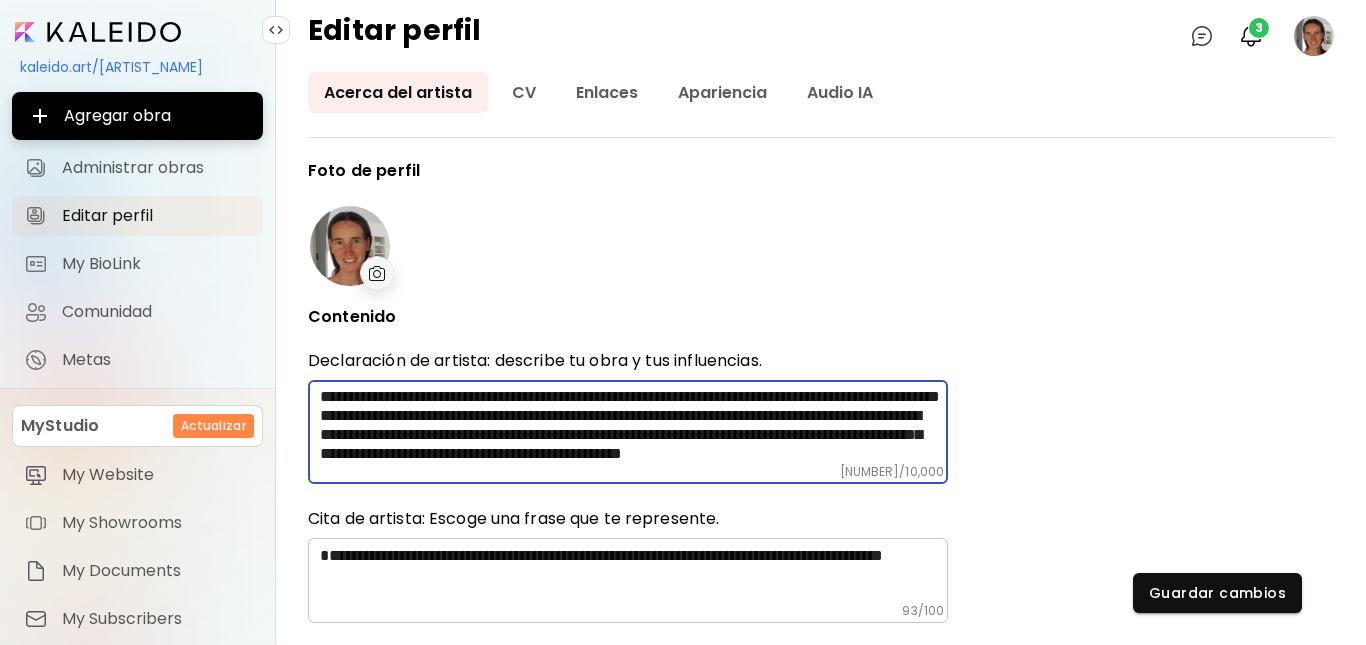 click at bounding box center [634, 426] 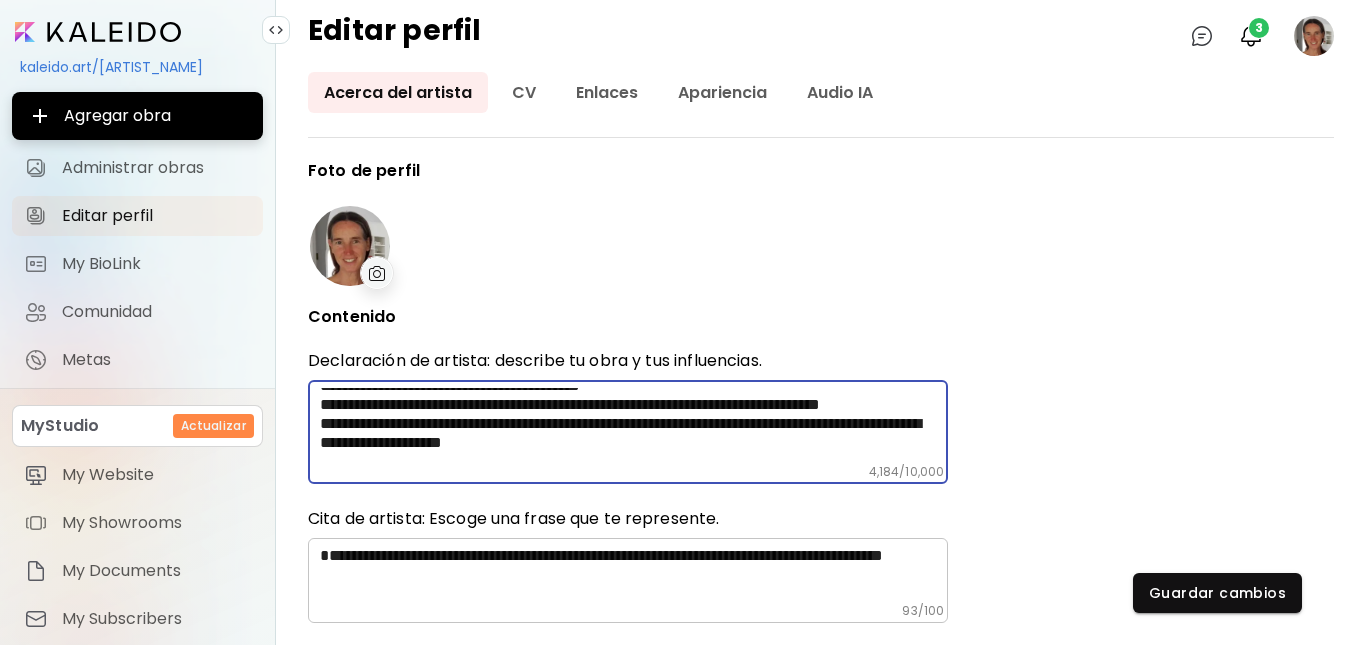 scroll, scrollTop: 641, scrollLeft: 0, axis: vertical 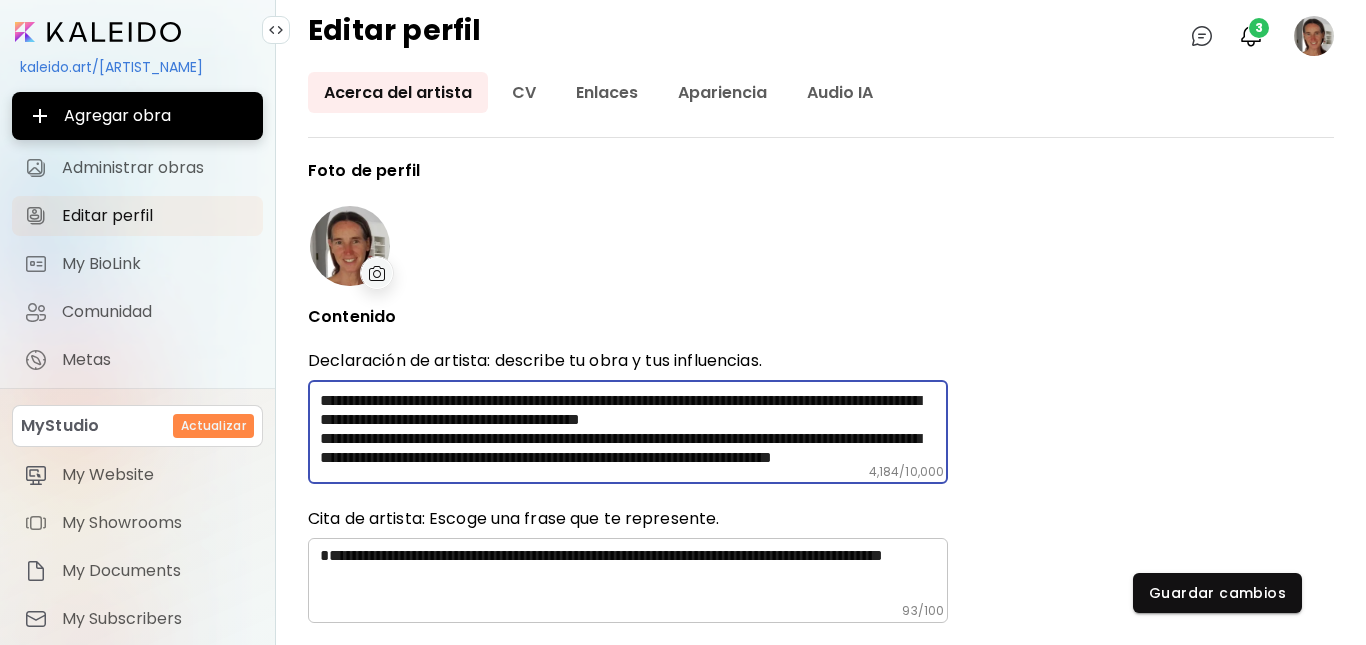 click at bounding box center [634, 426] 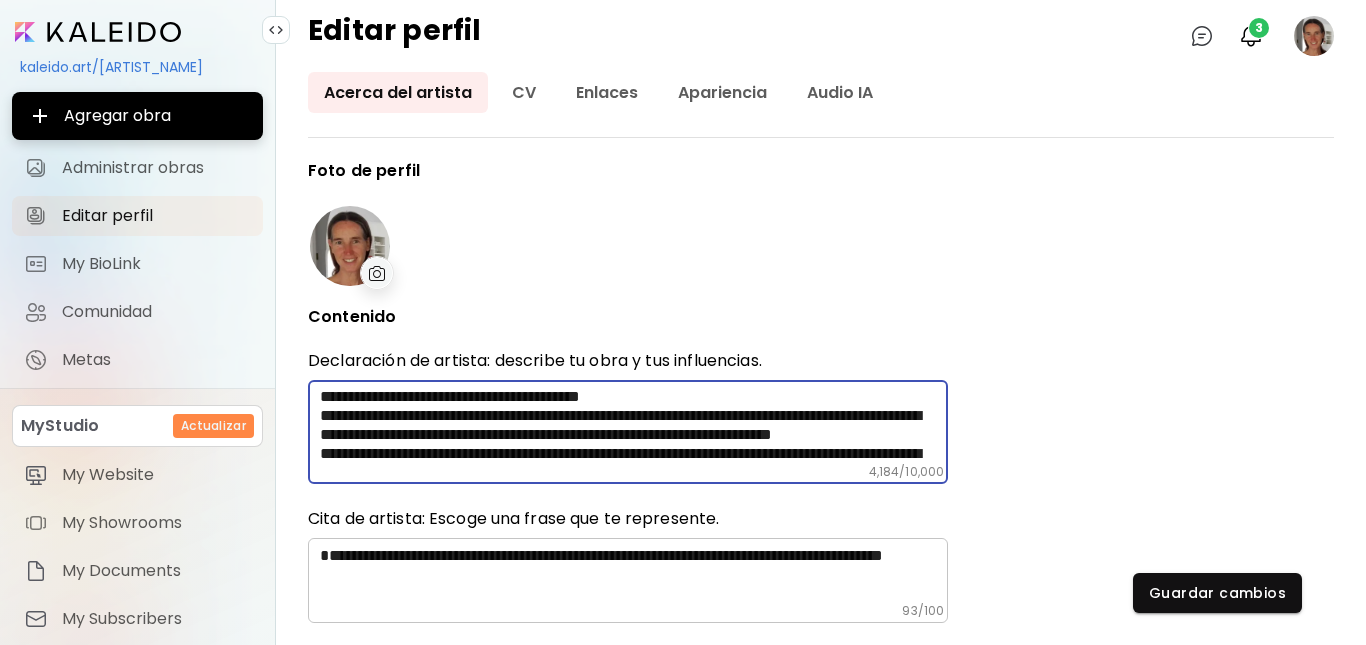 scroll, scrollTop: 721, scrollLeft: 0, axis: vertical 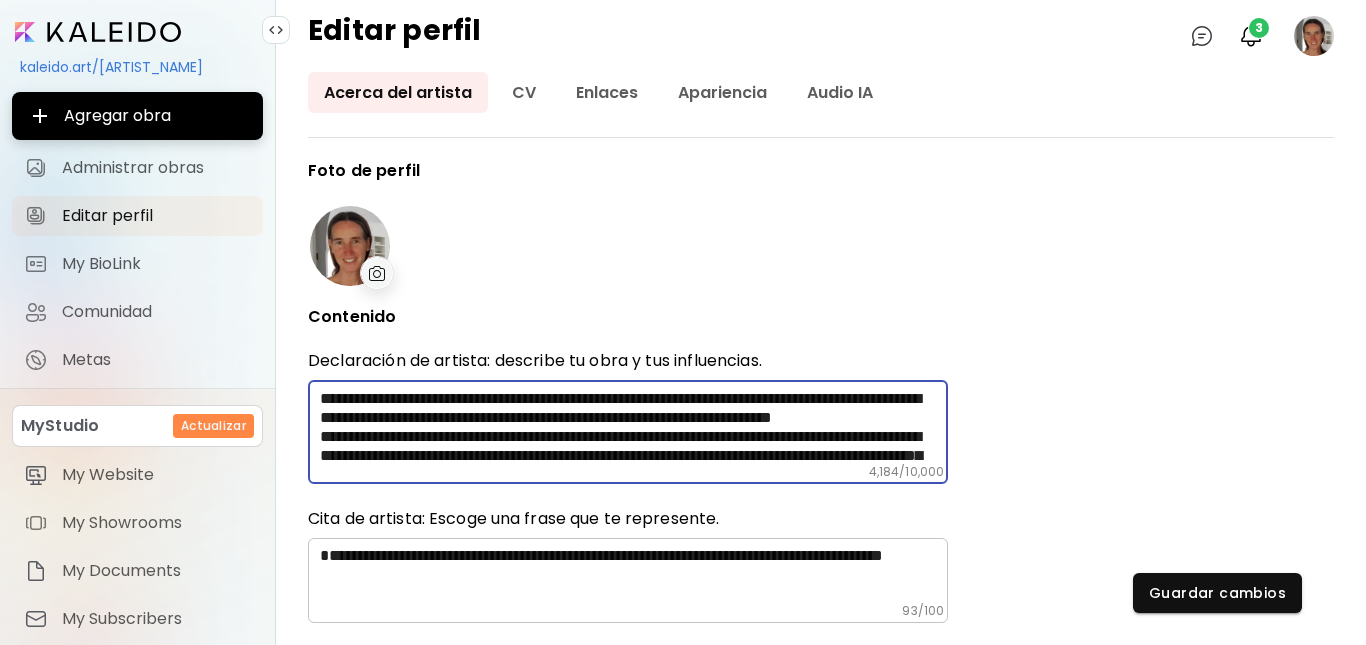 click at bounding box center (634, 426) 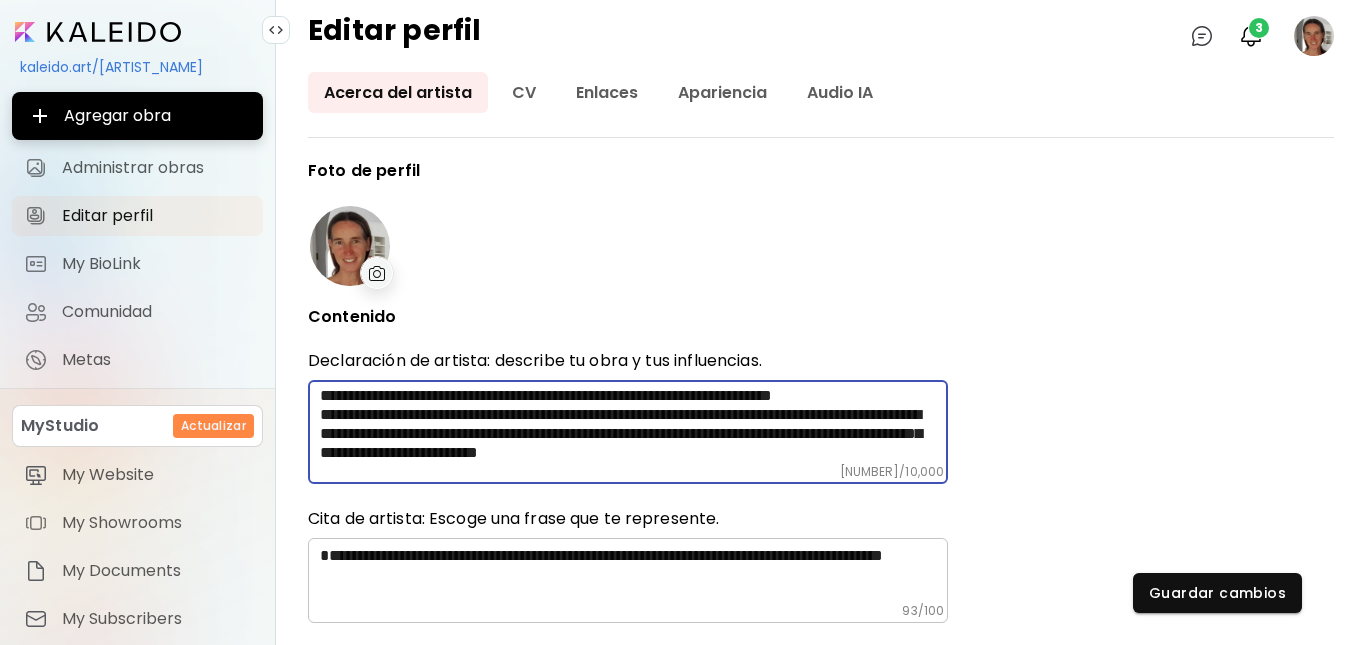 scroll, scrollTop: 761, scrollLeft: 0, axis: vertical 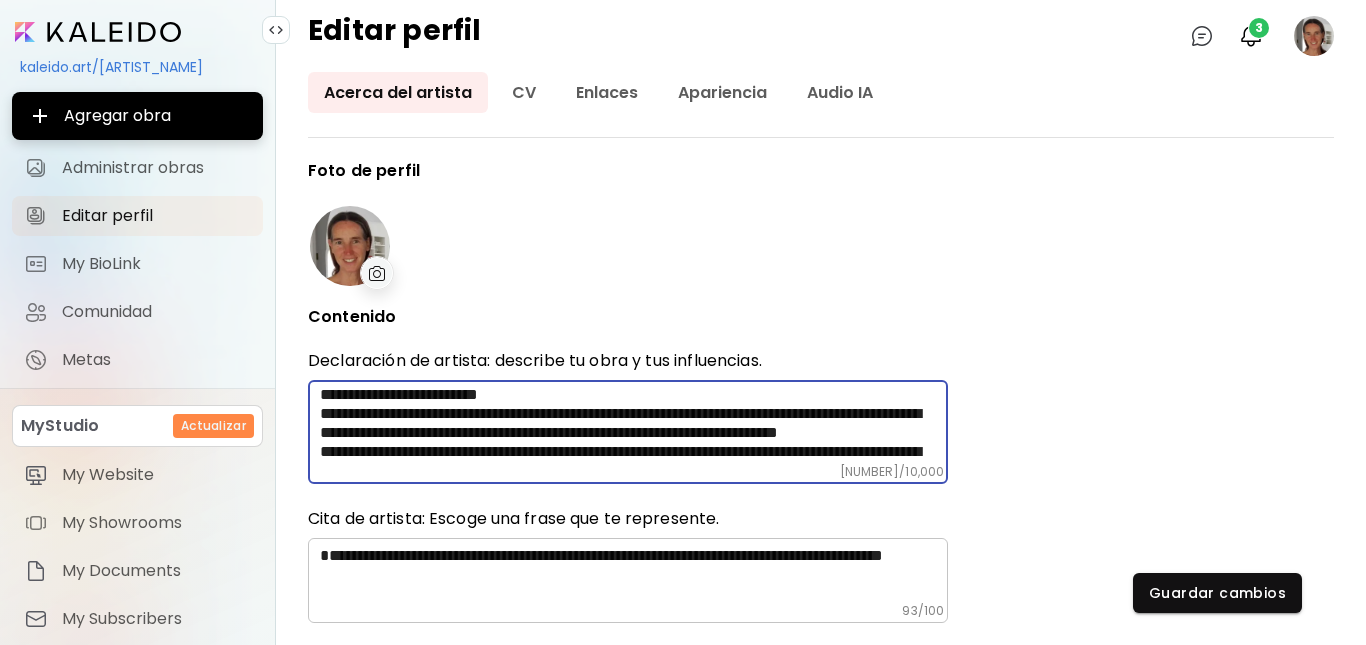 click at bounding box center [634, 426] 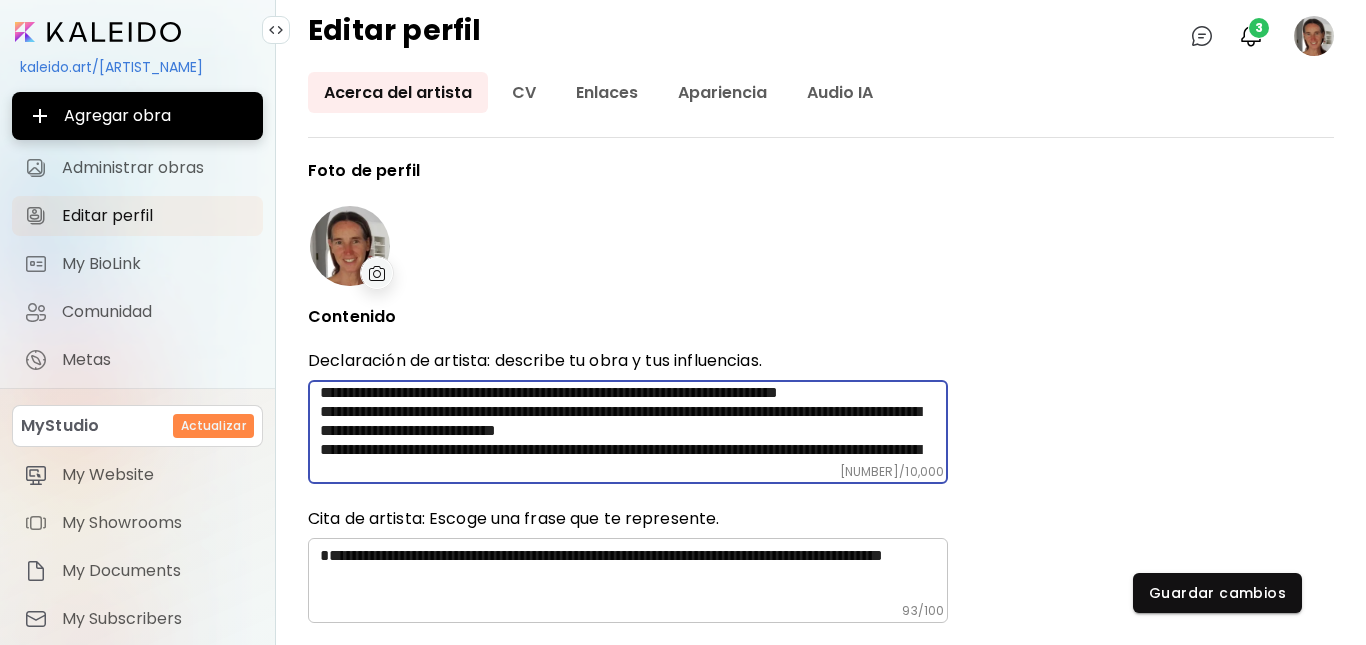 scroll, scrollTop: 881, scrollLeft: 0, axis: vertical 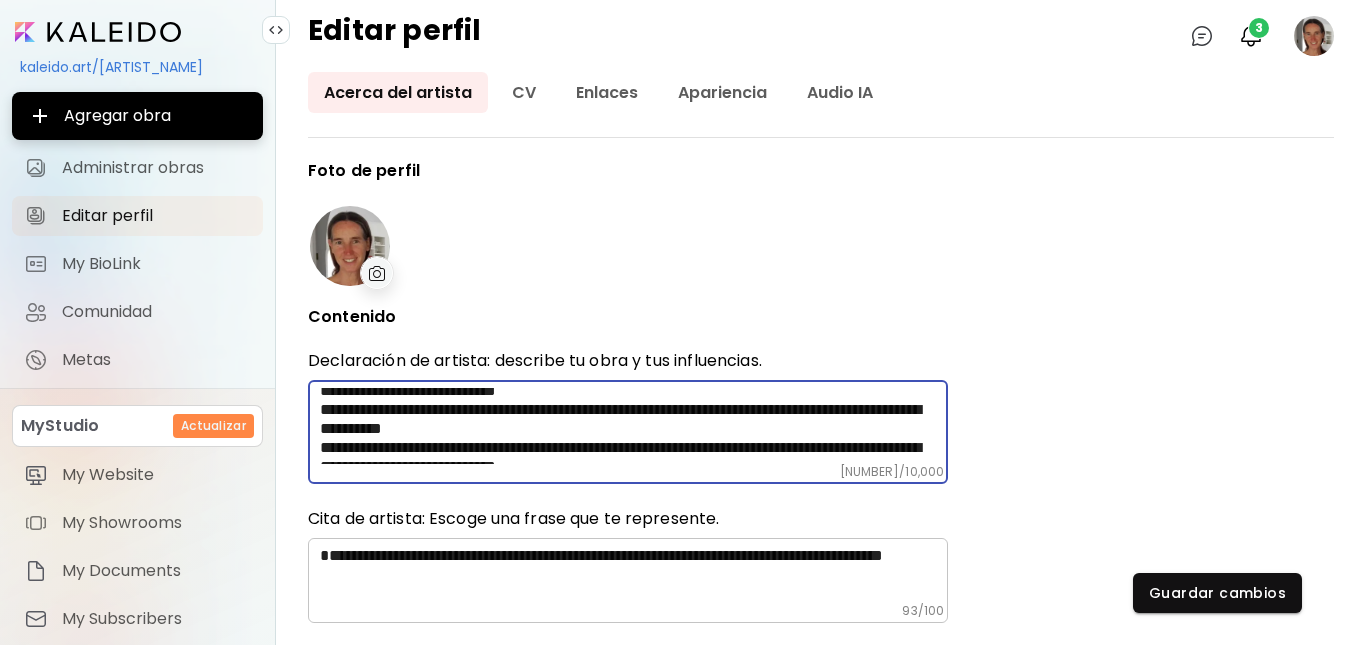 click at bounding box center (634, 426) 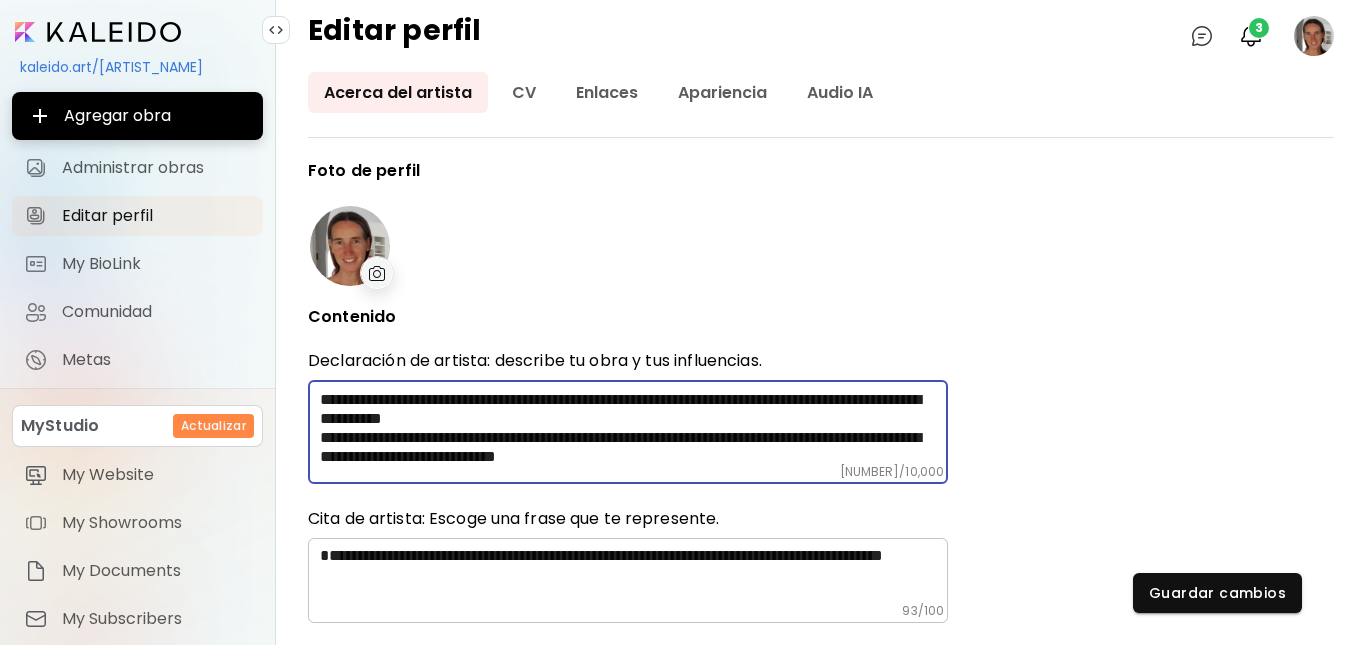 scroll, scrollTop: 853, scrollLeft: 0, axis: vertical 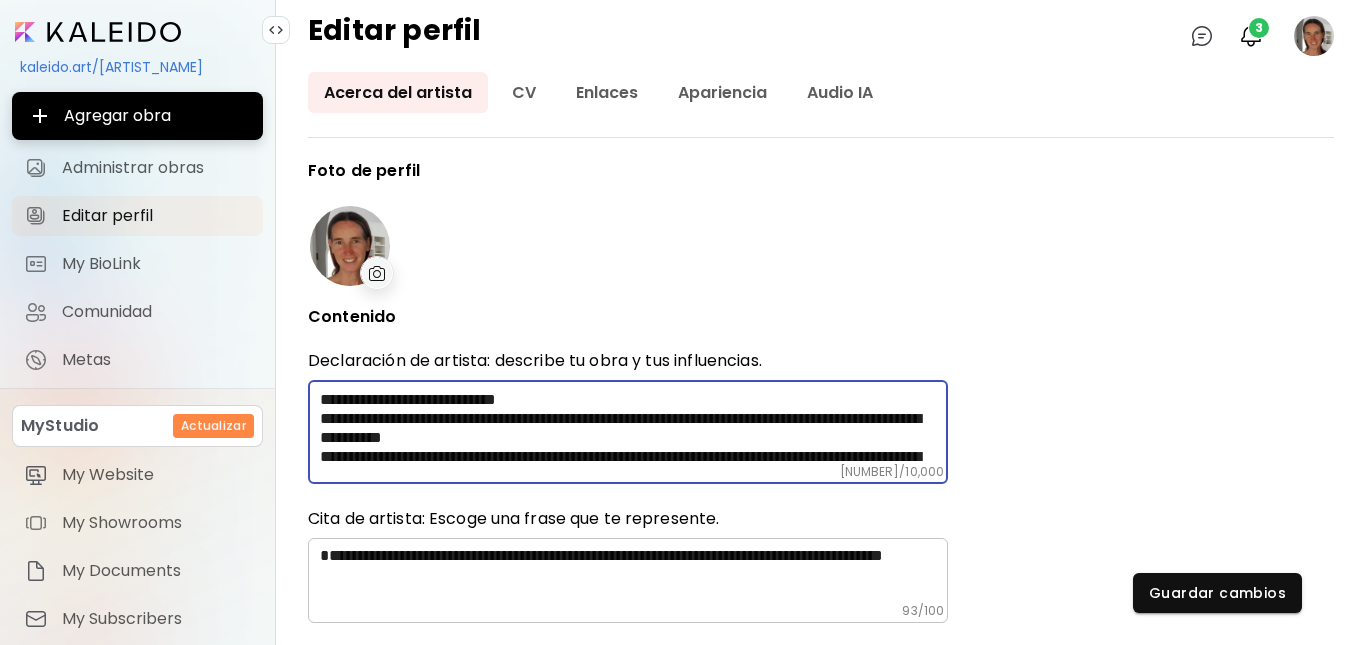 click at bounding box center (634, 426) 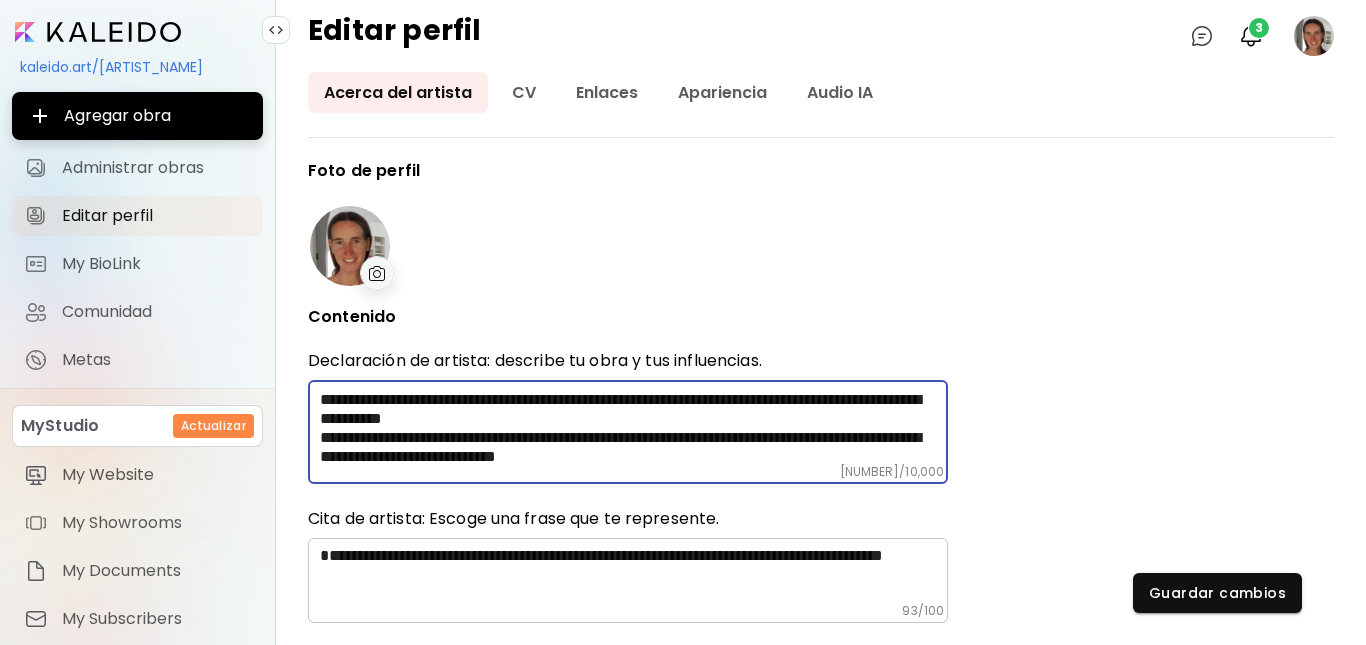 scroll, scrollTop: 815, scrollLeft: 0, axis: vertical 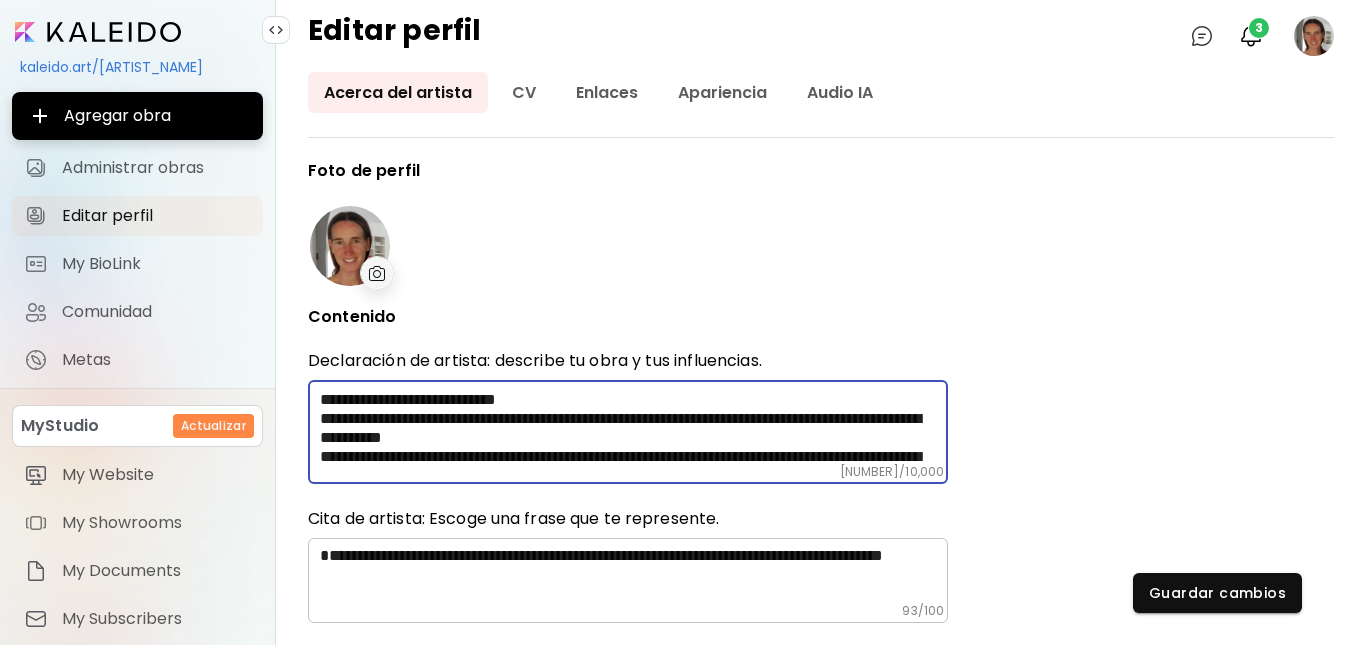 click at bounding box center [634, 426] 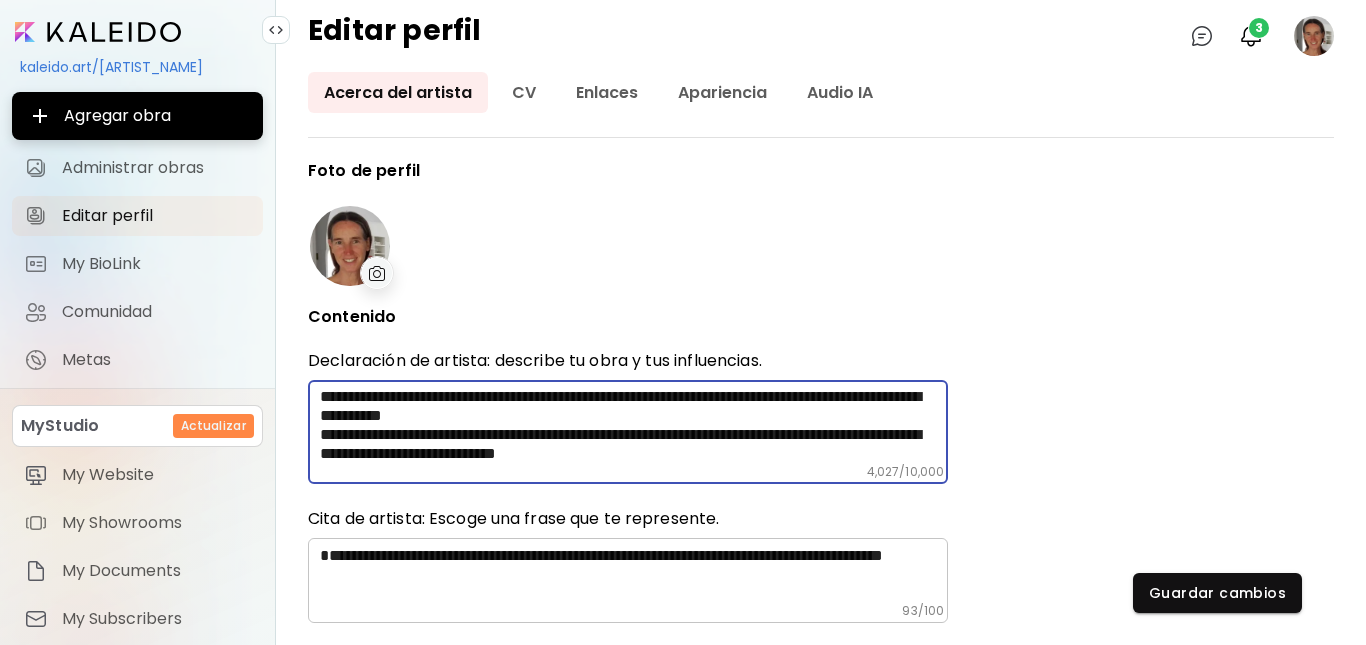 scroll, scrollTop: 855, scrollLeft: 0, axis: vertical 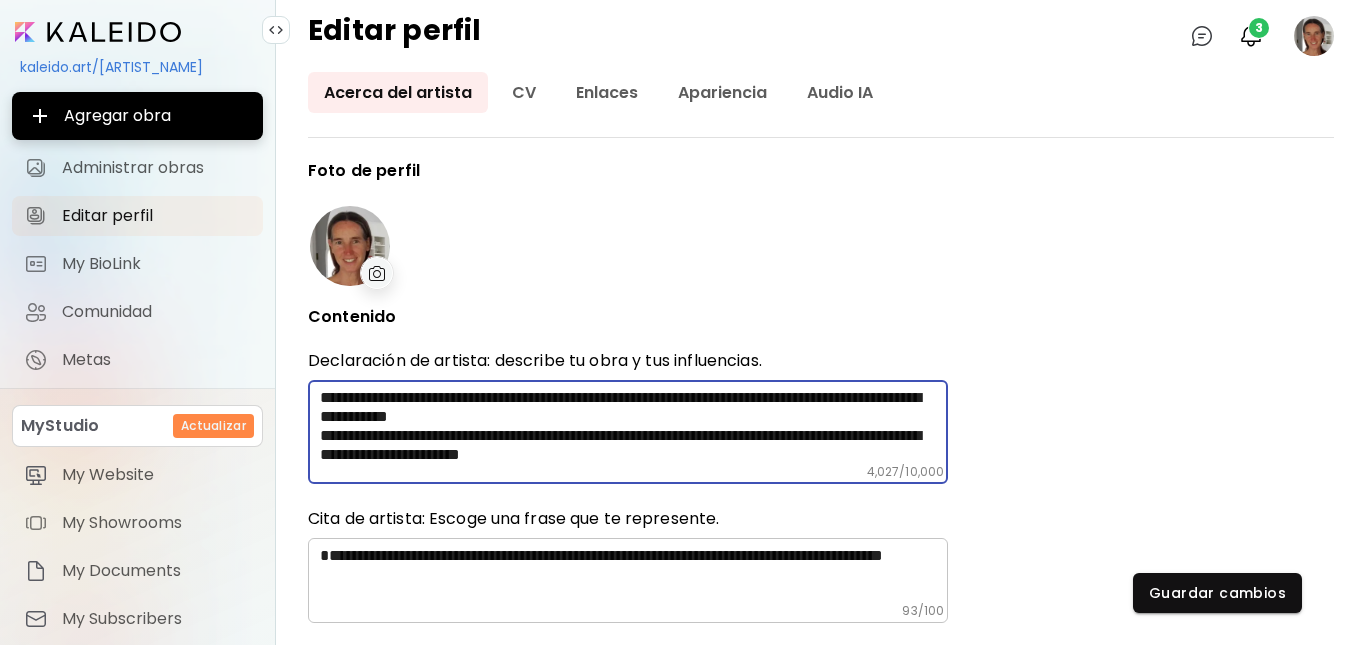 click at bounding box center [634, 426] 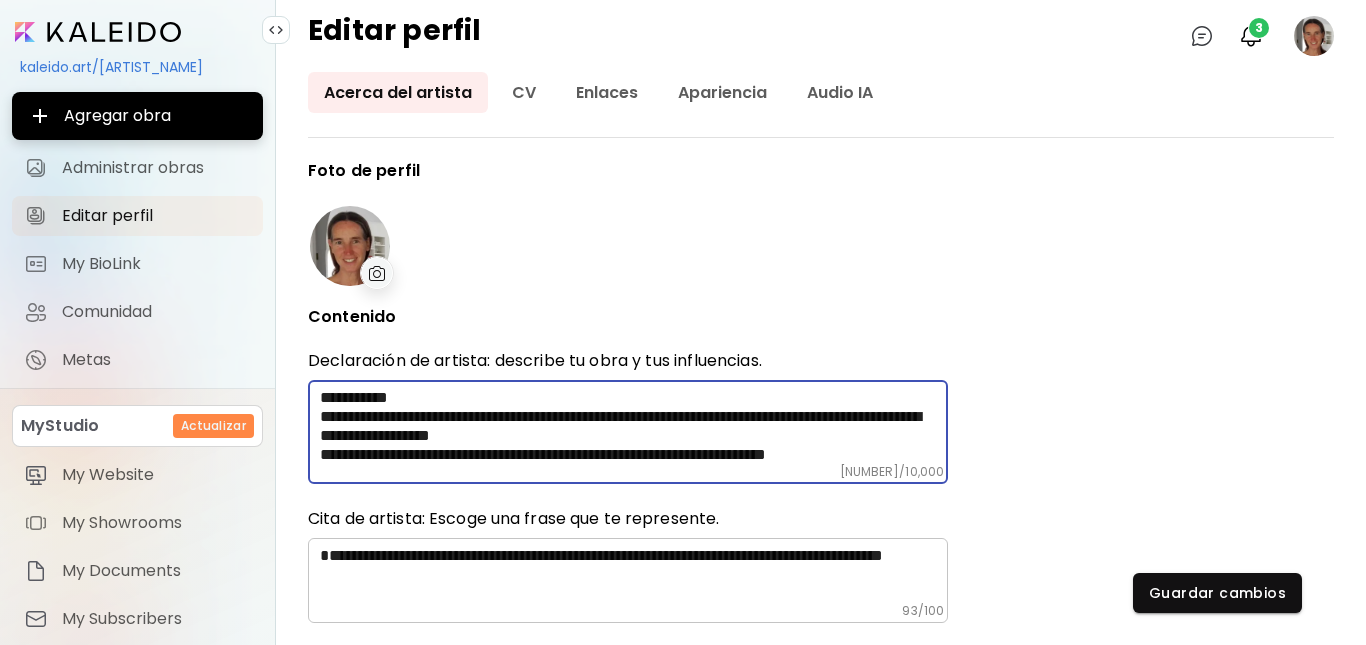 scroll, scrollTop: 1256, scrollLeft: 0, axis: vertical 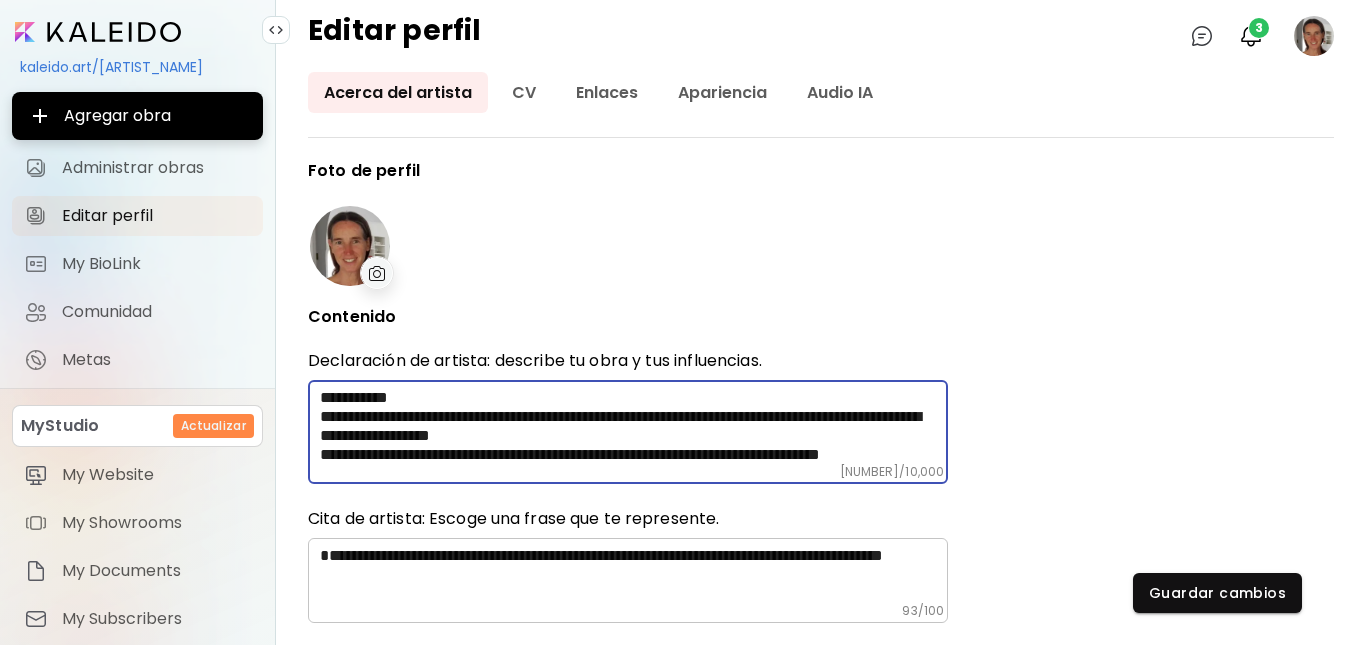 click at bounding box center (634, 426) 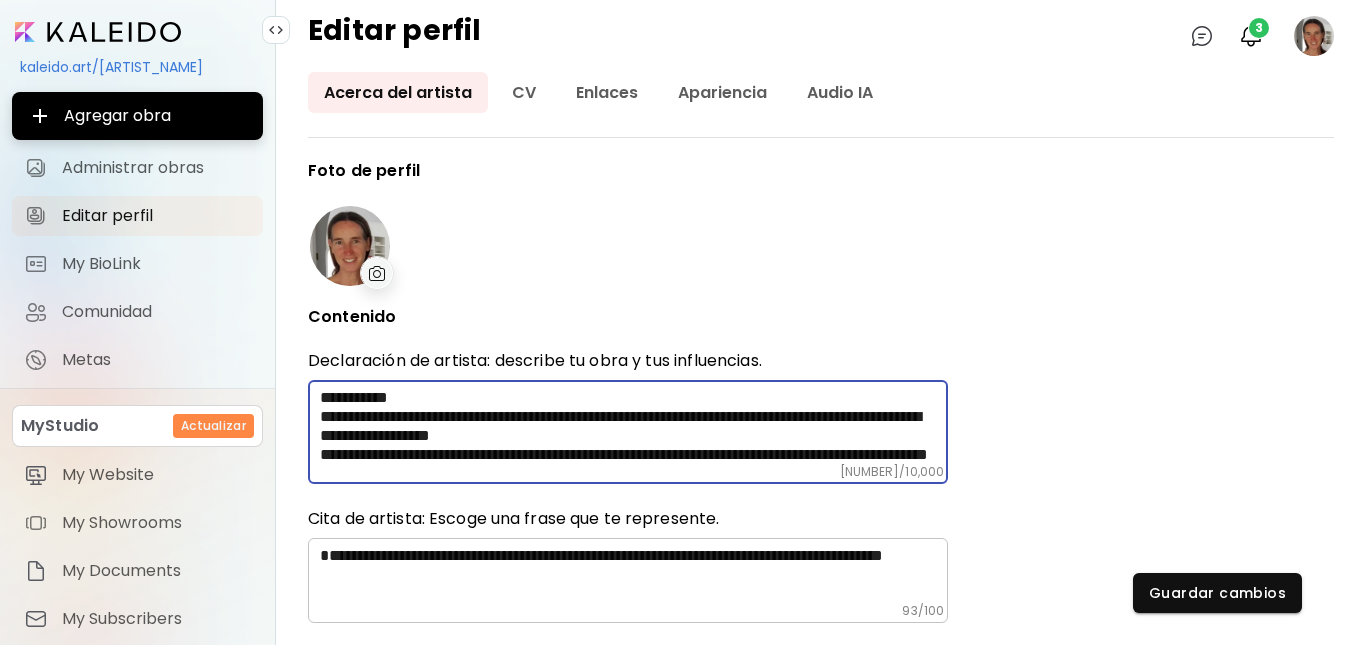 click at bounding box center [634, 426] 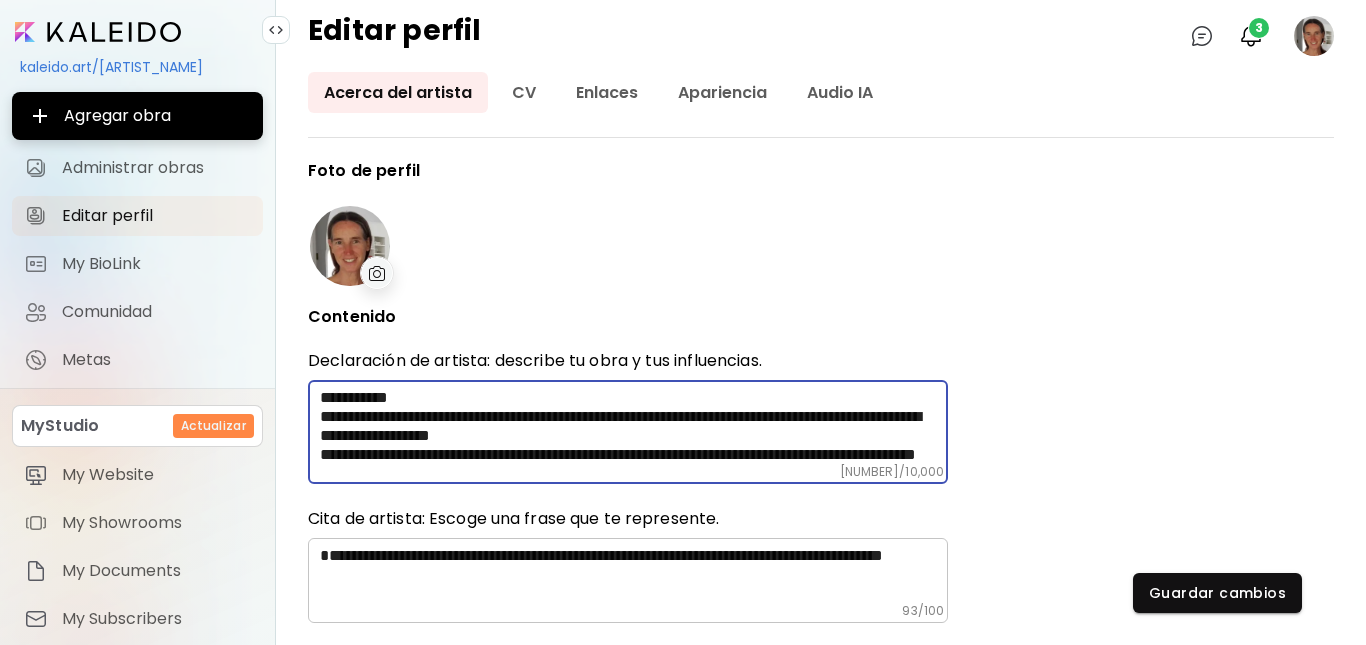 click at bounding box center (634, 426) 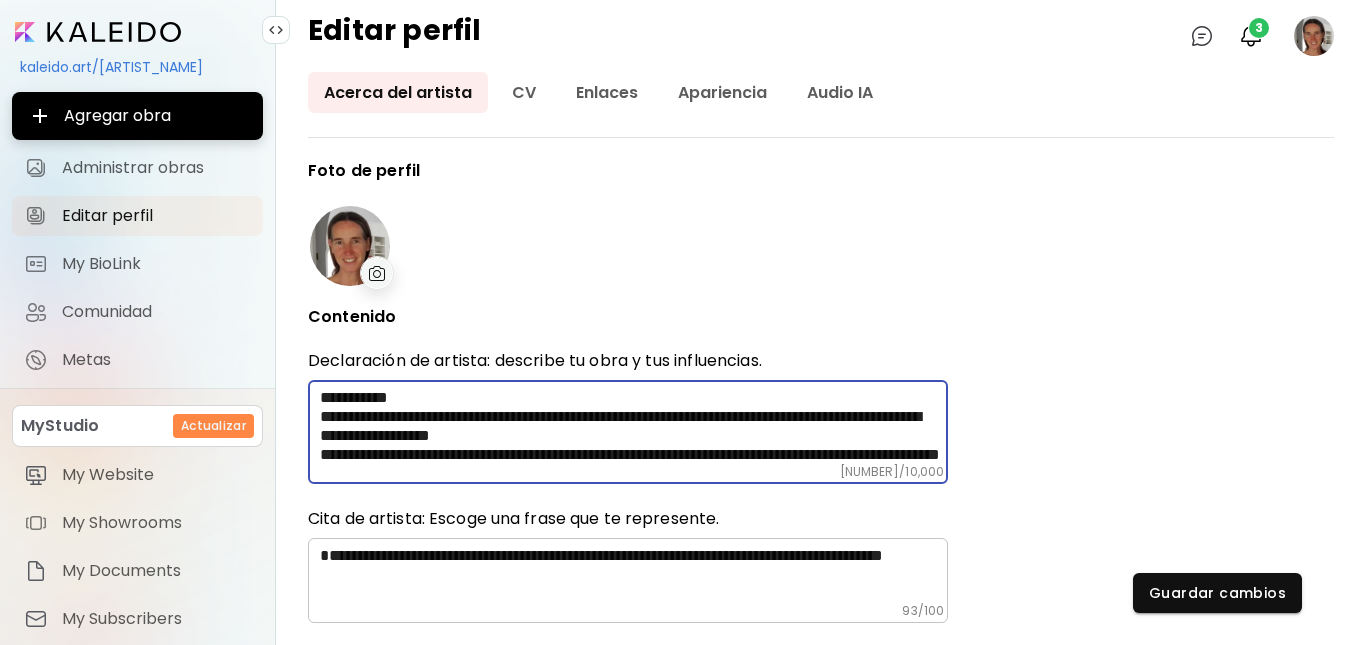 click at bounding box center (634, 426) 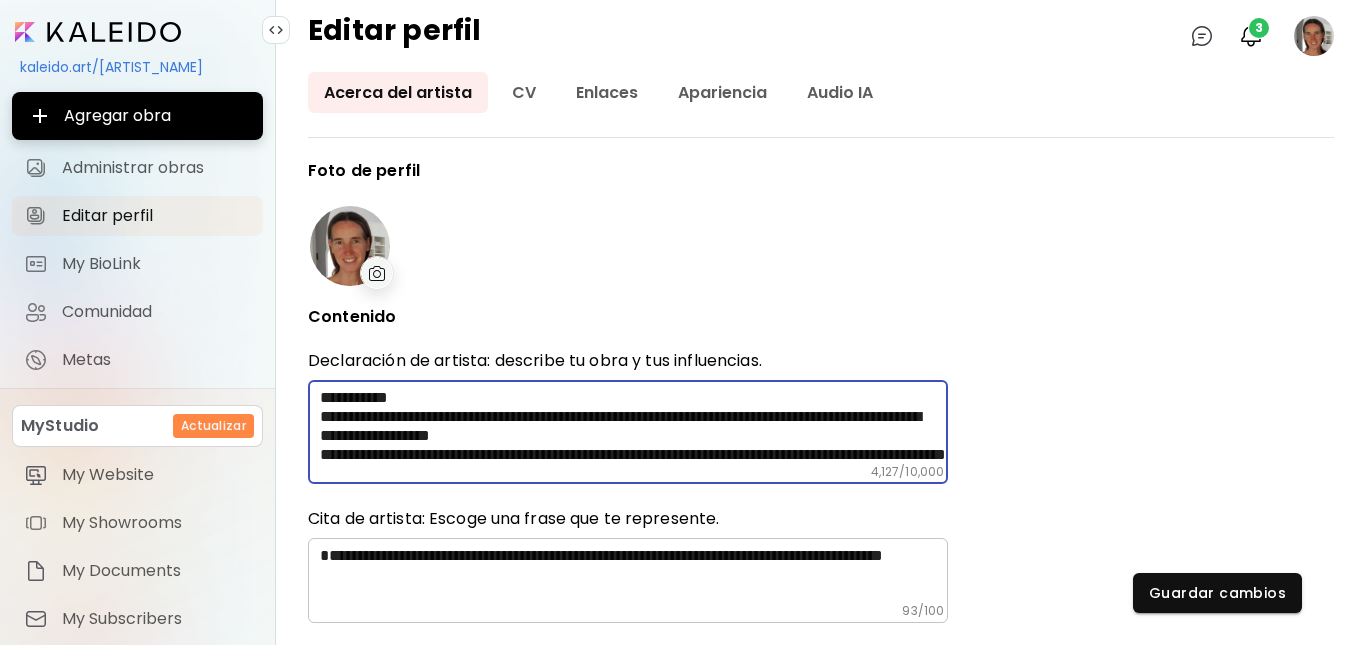 click at bounding box center [634, 426] 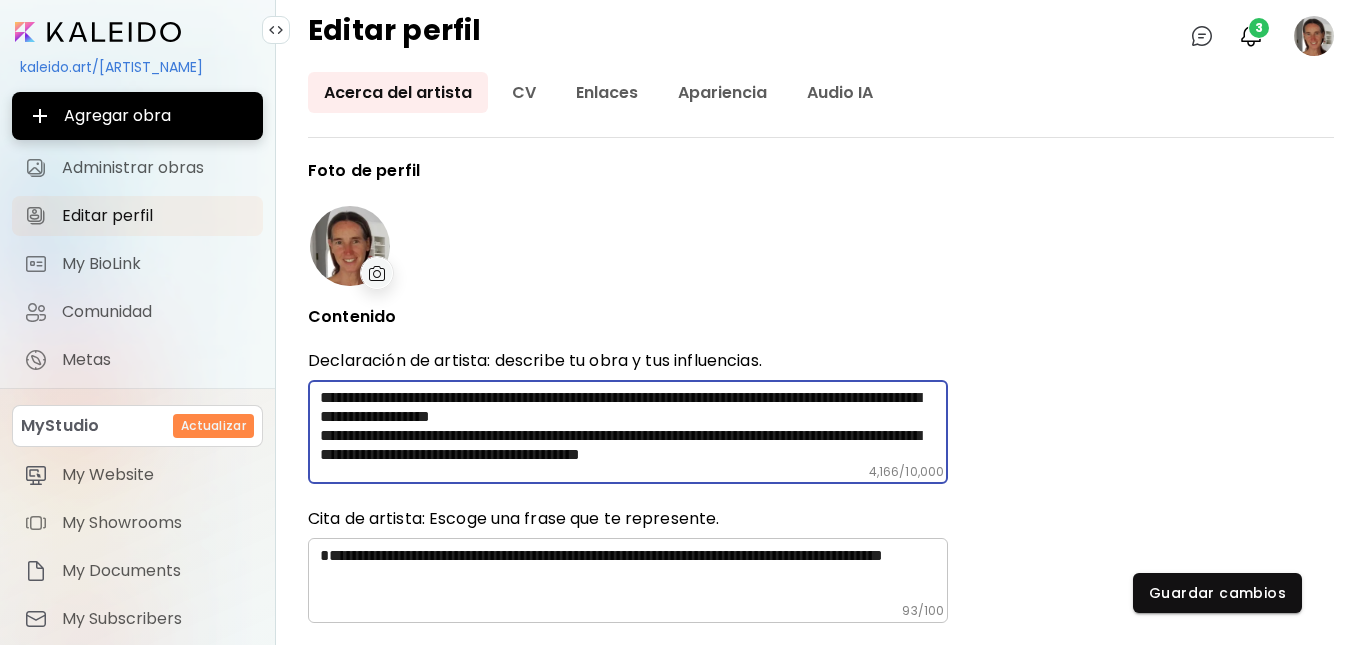 scroll, scrollTop: 1275, scrollLeft: 0, axis: vertical 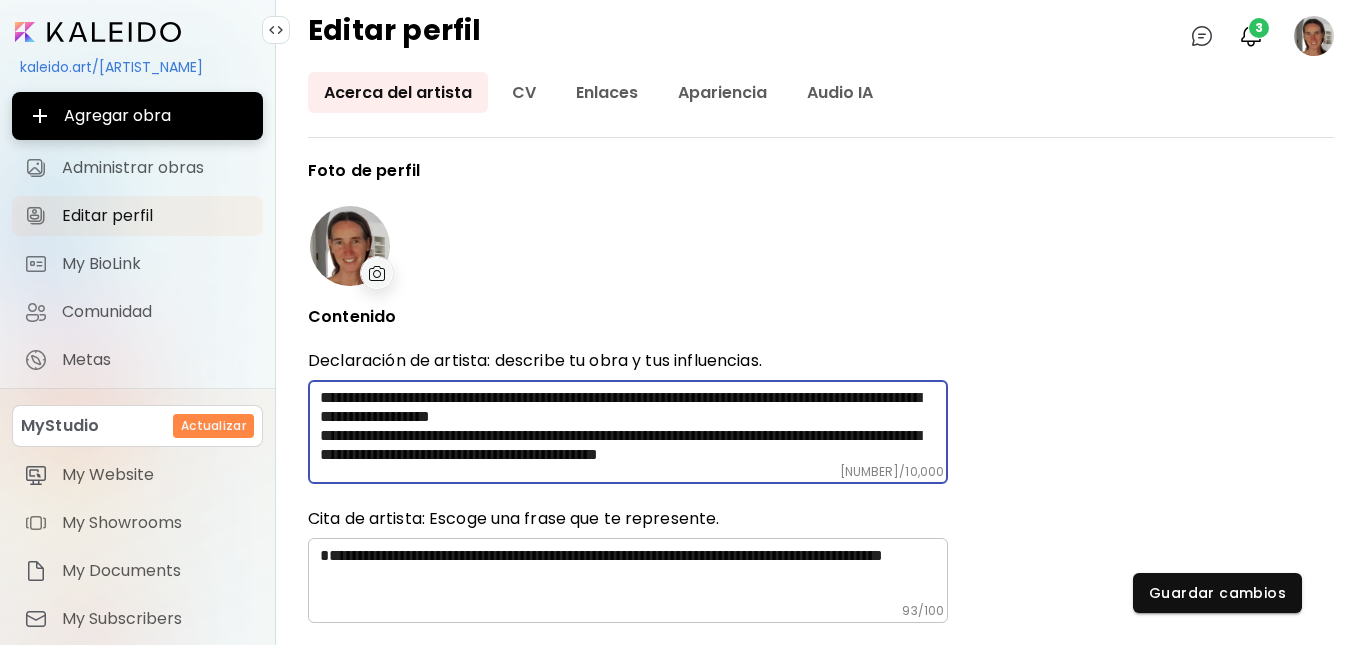 click at bounding box center (634, 426) 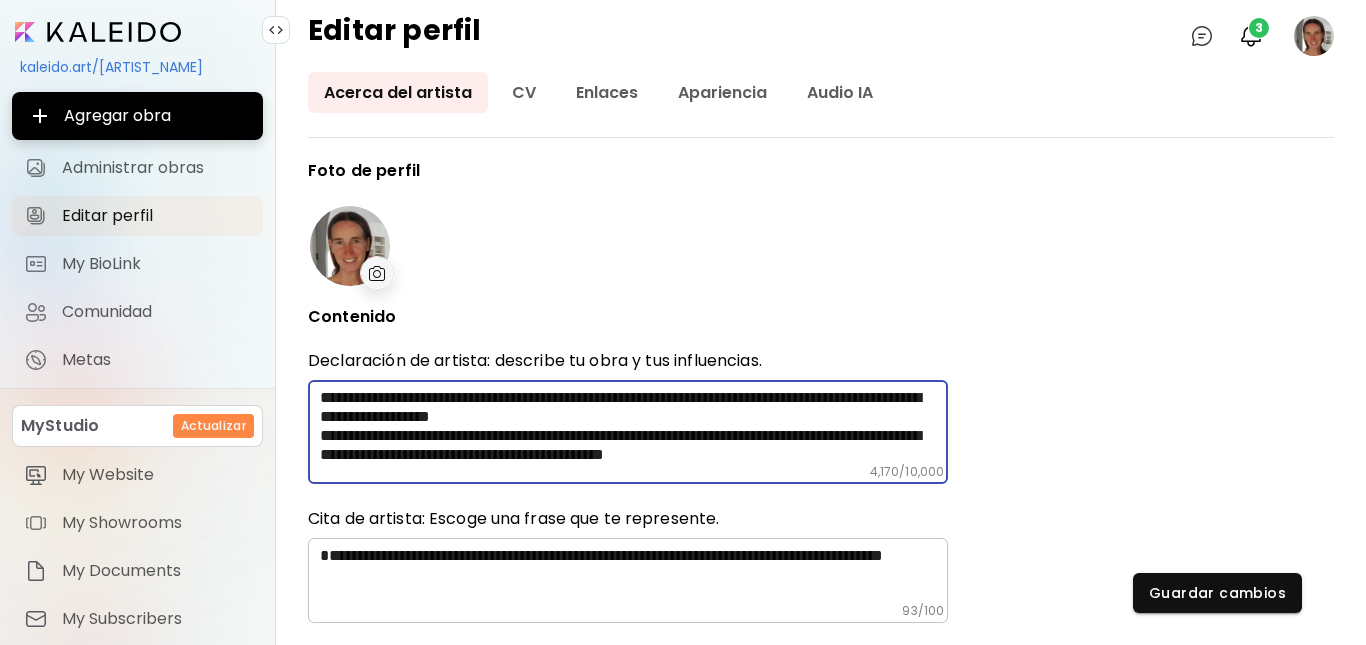 click at bounding box center (634, 426) 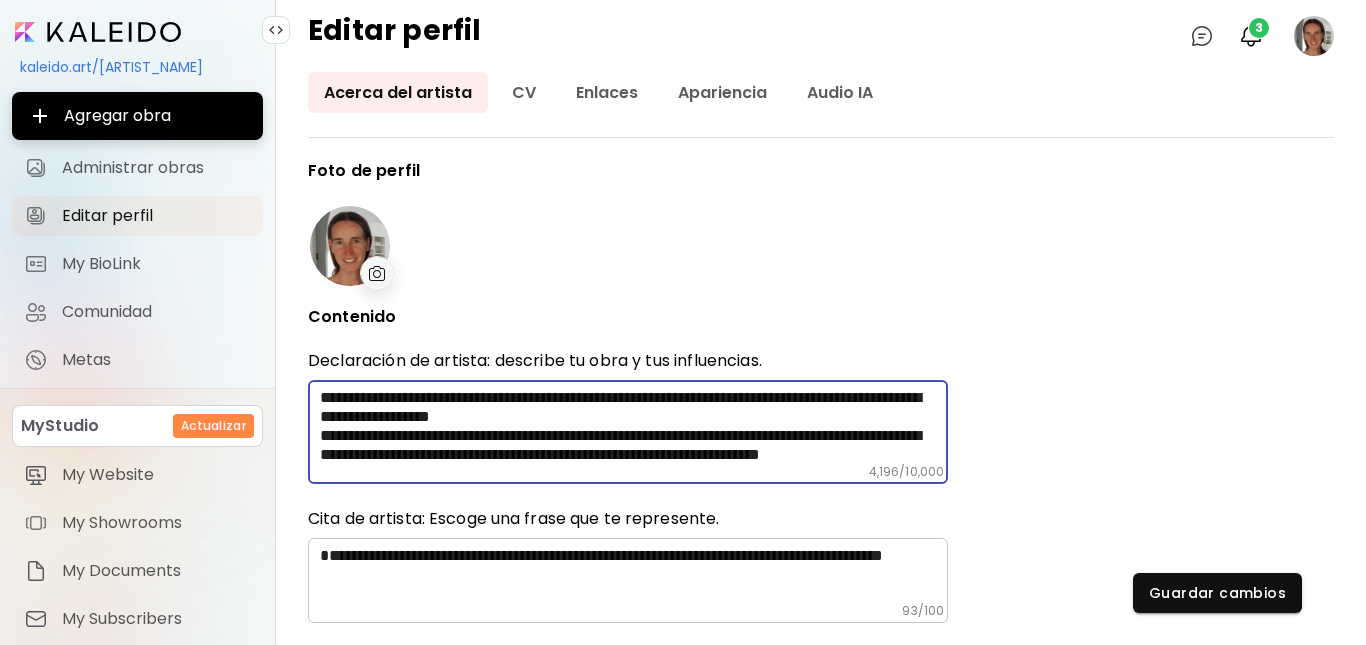 scroll, scrollTop: 420, scrollLeft: 0, axis: vertical 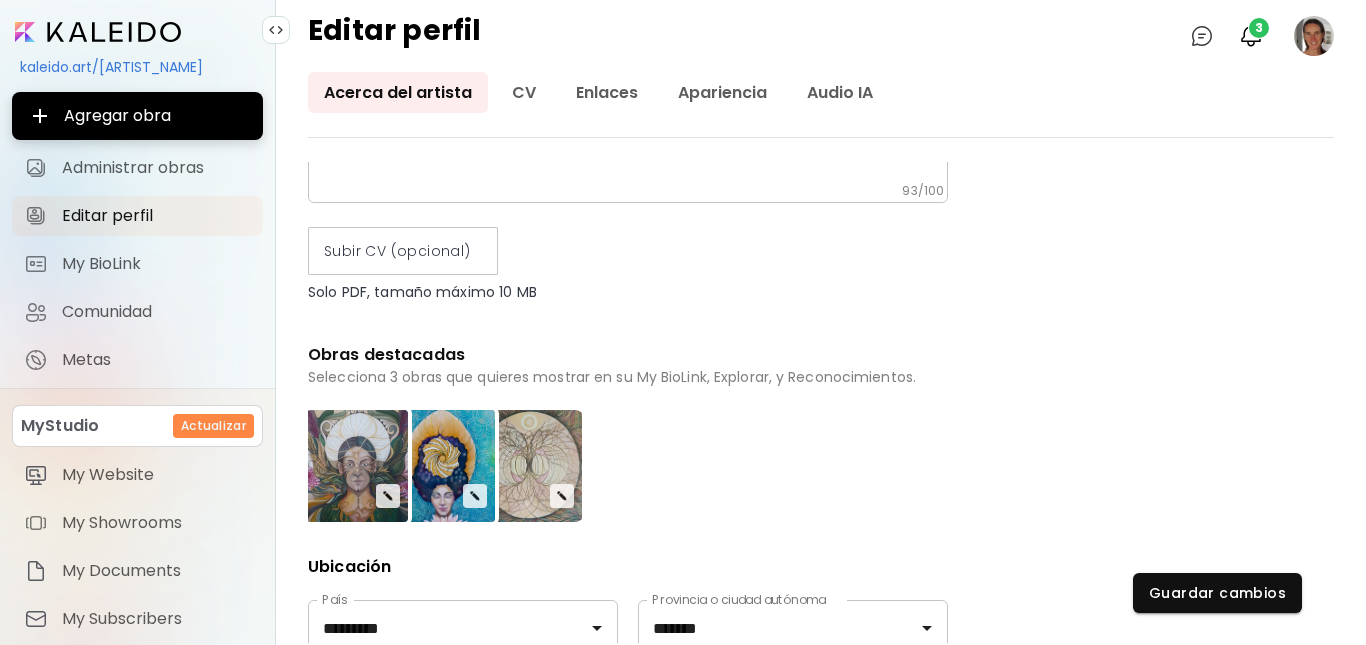 type on "**********" 